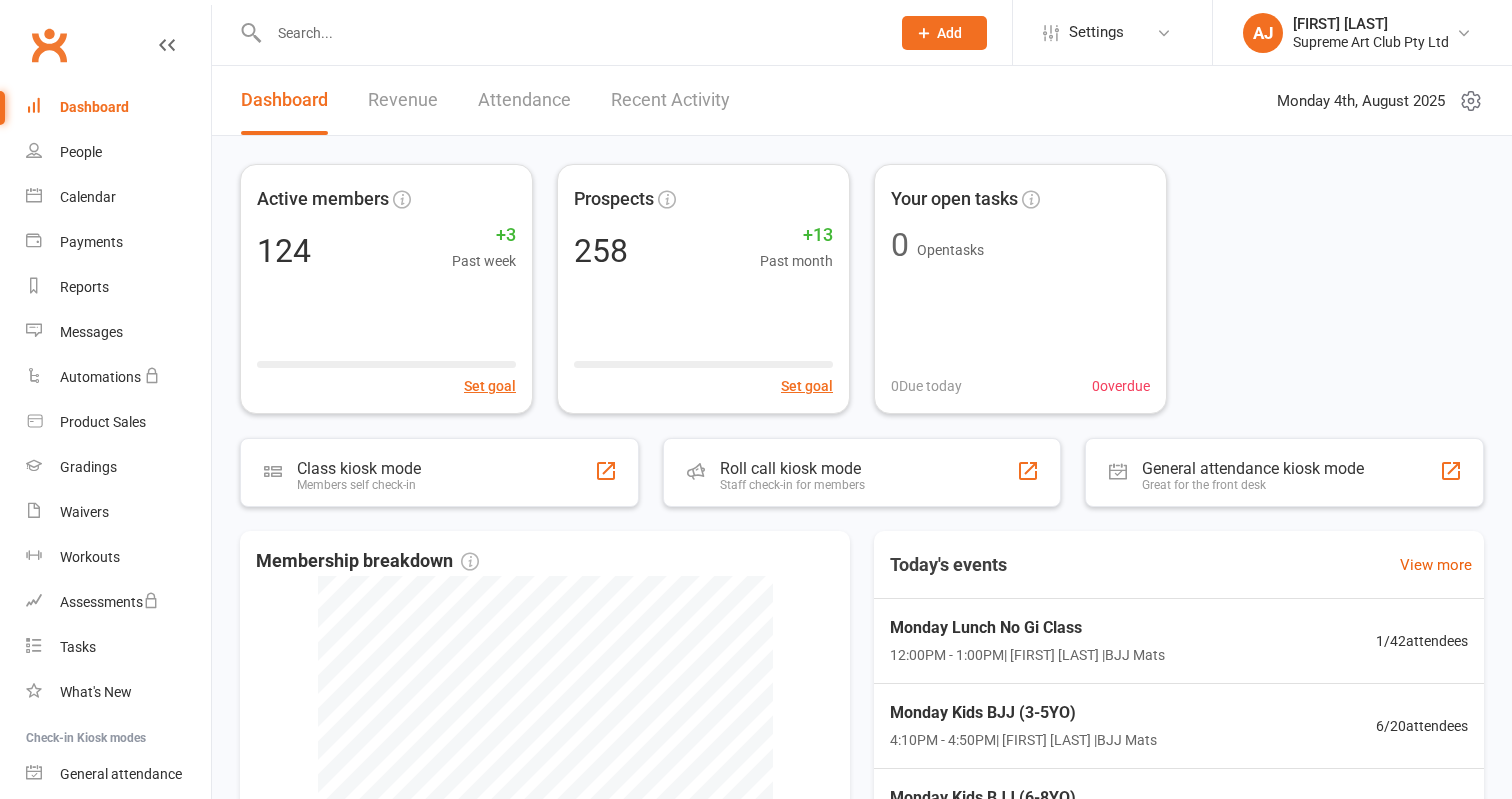 scroll, scrollTop: 0, scrollLeft: 0, axis: both 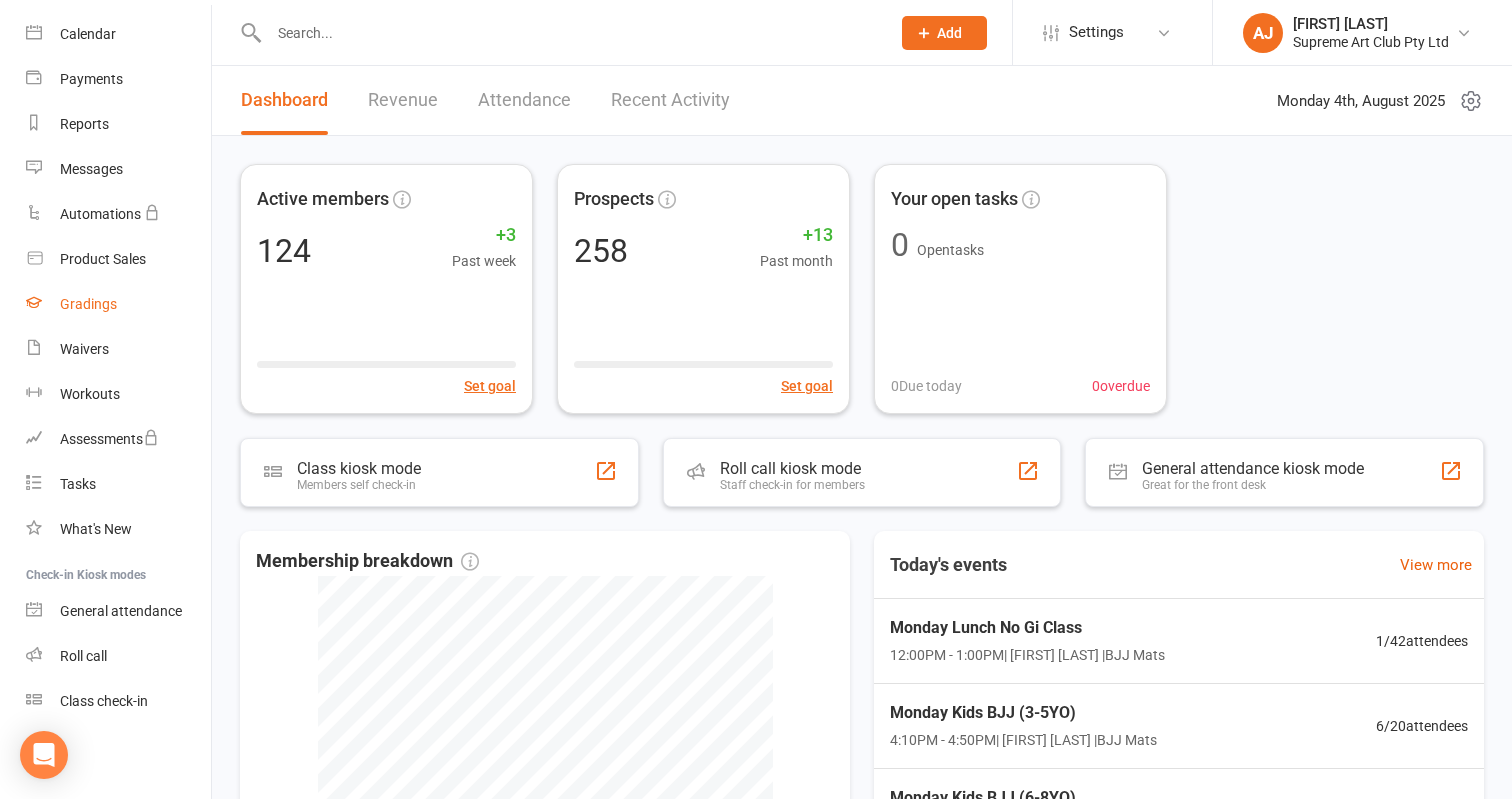 click on "Gradings" at bounding box center [88, 304] 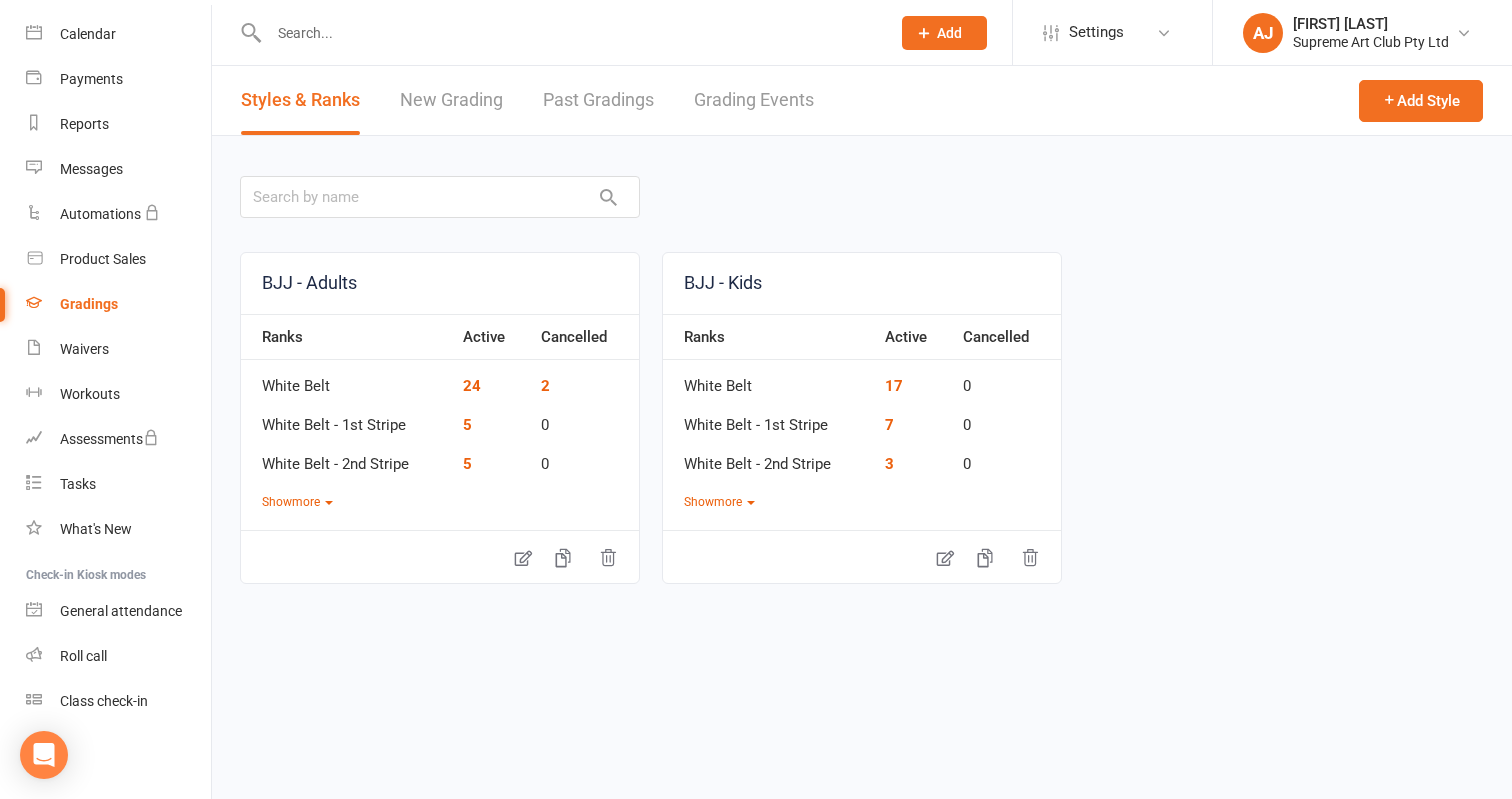 click on "New Grading" at bounding box center [451, 100] 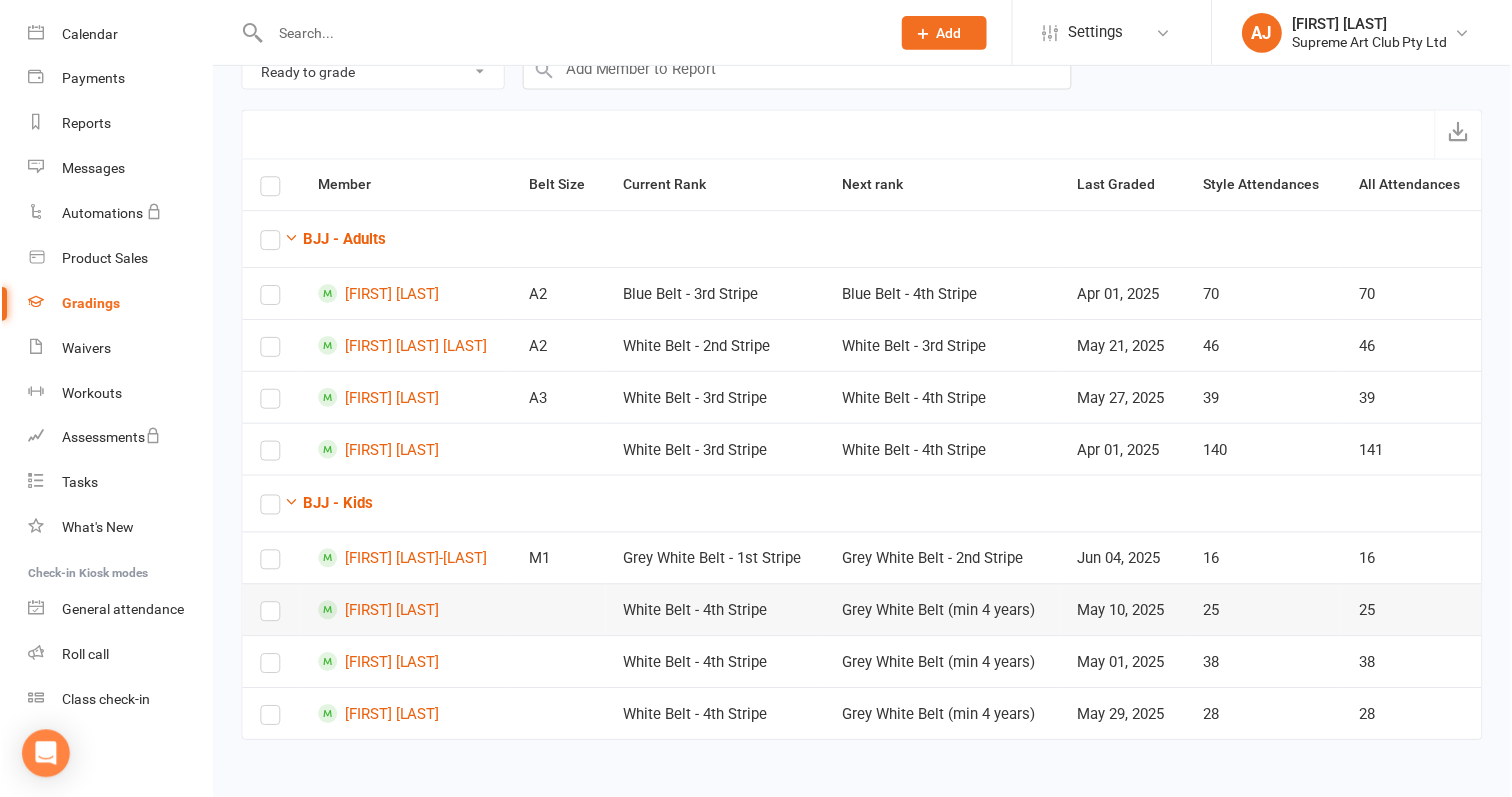 scroll, scrollTop: 125, scrollLeft: 0, axis: vertical 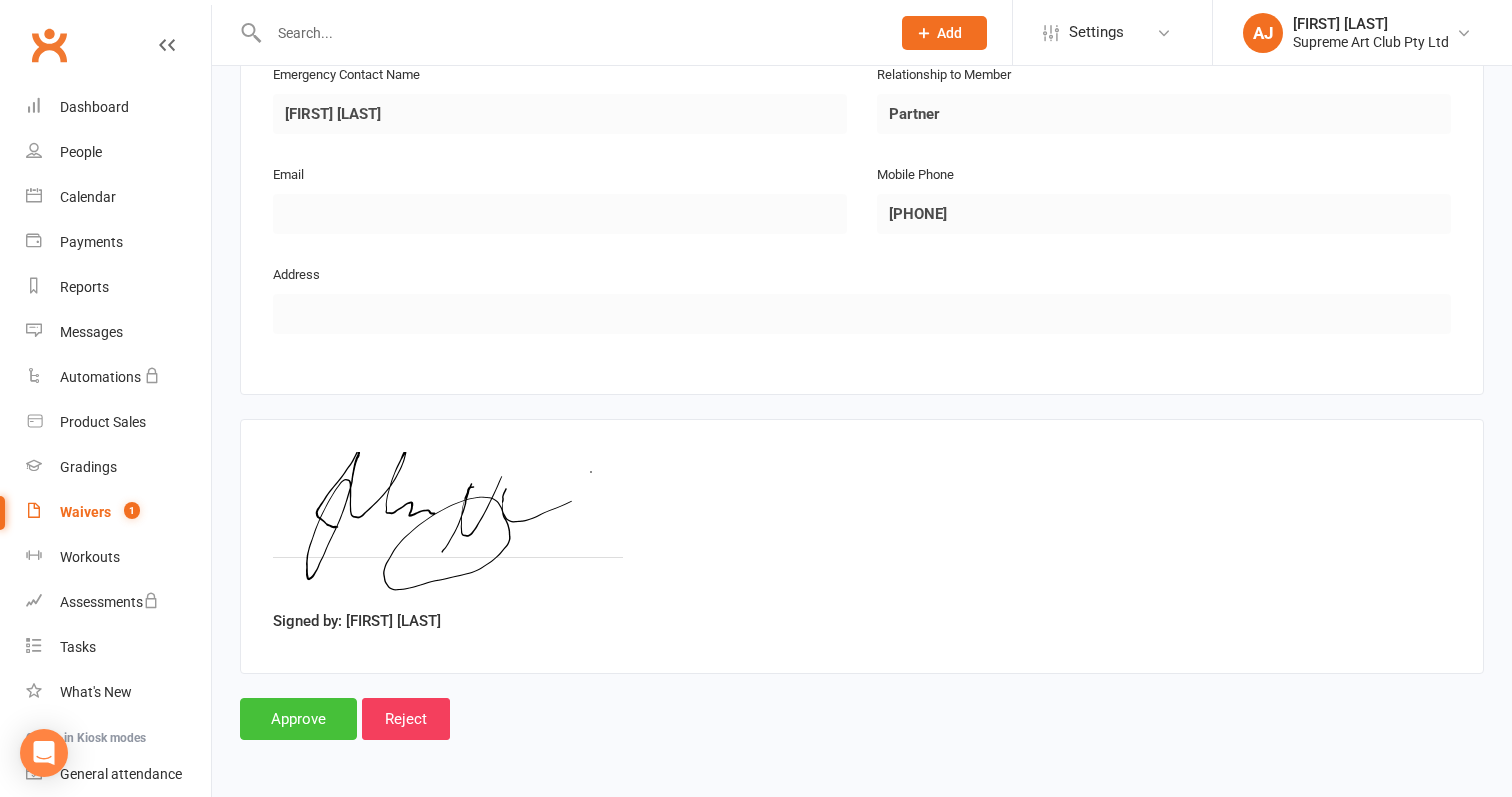 click on "Approve" at bounding box center (298, 719) 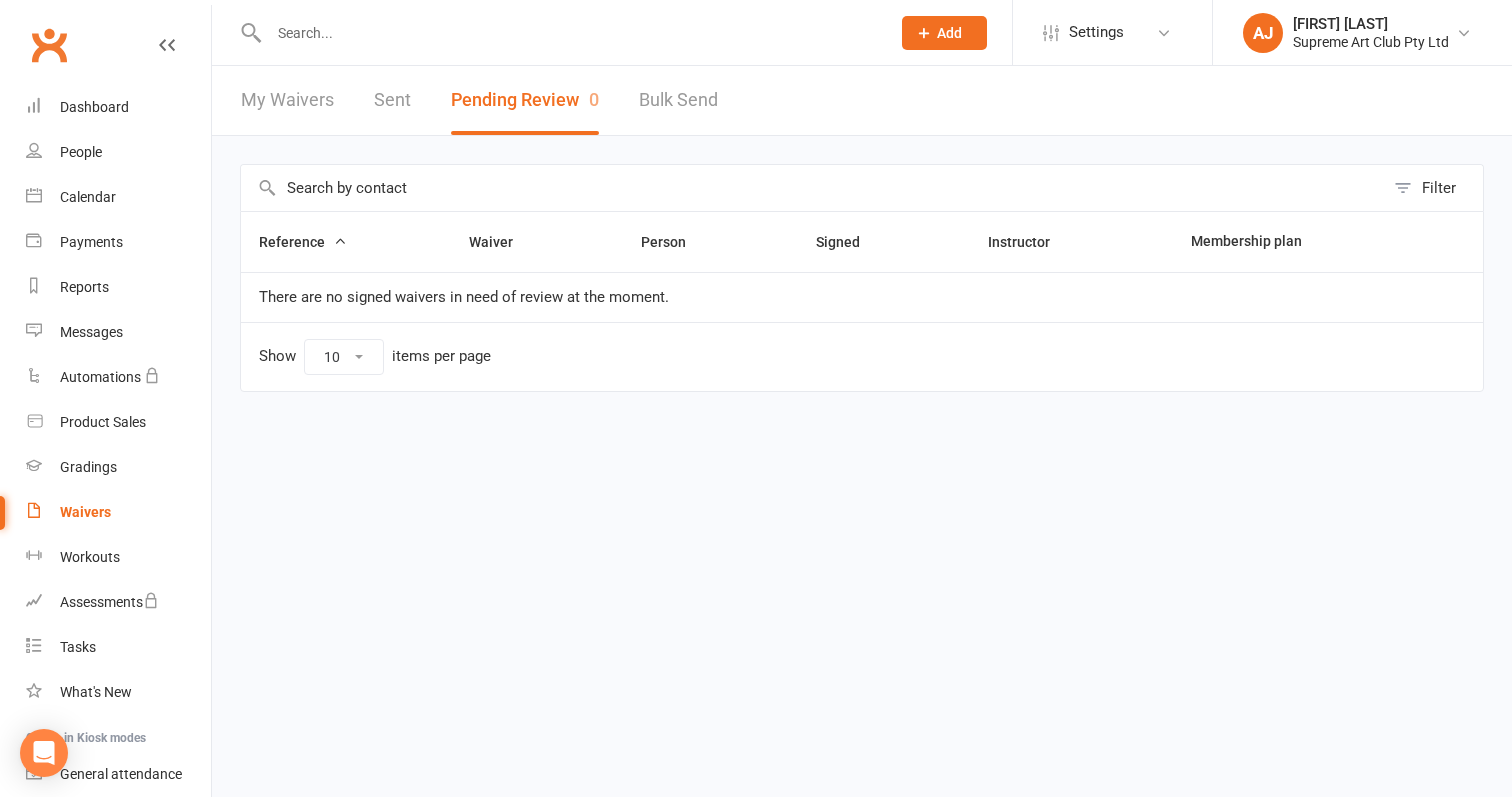 scroll, scrollTop: 0, scrollLeft: 0, axis: both 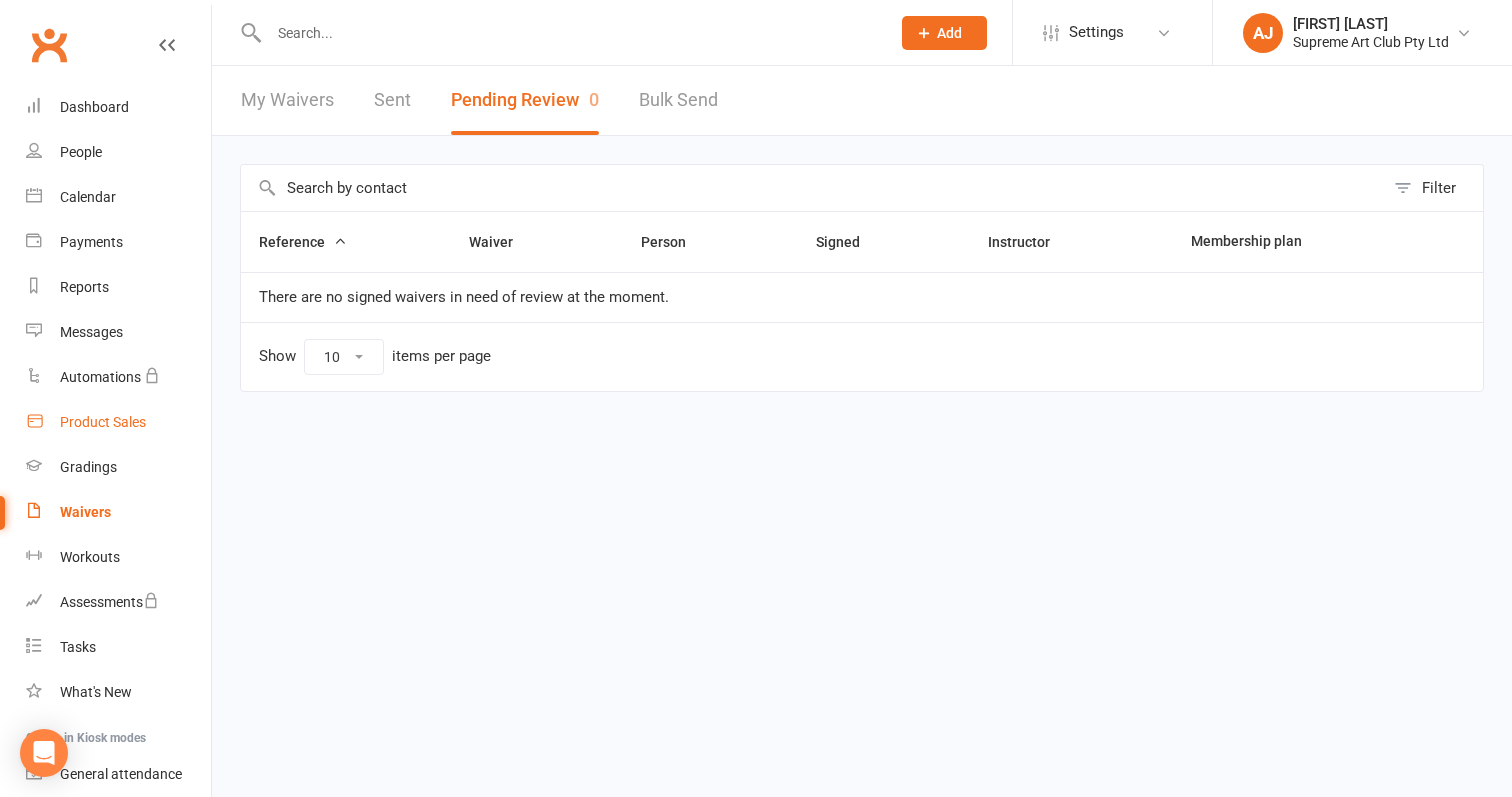 click on "Product Sales" at bounding box center [103, 422] 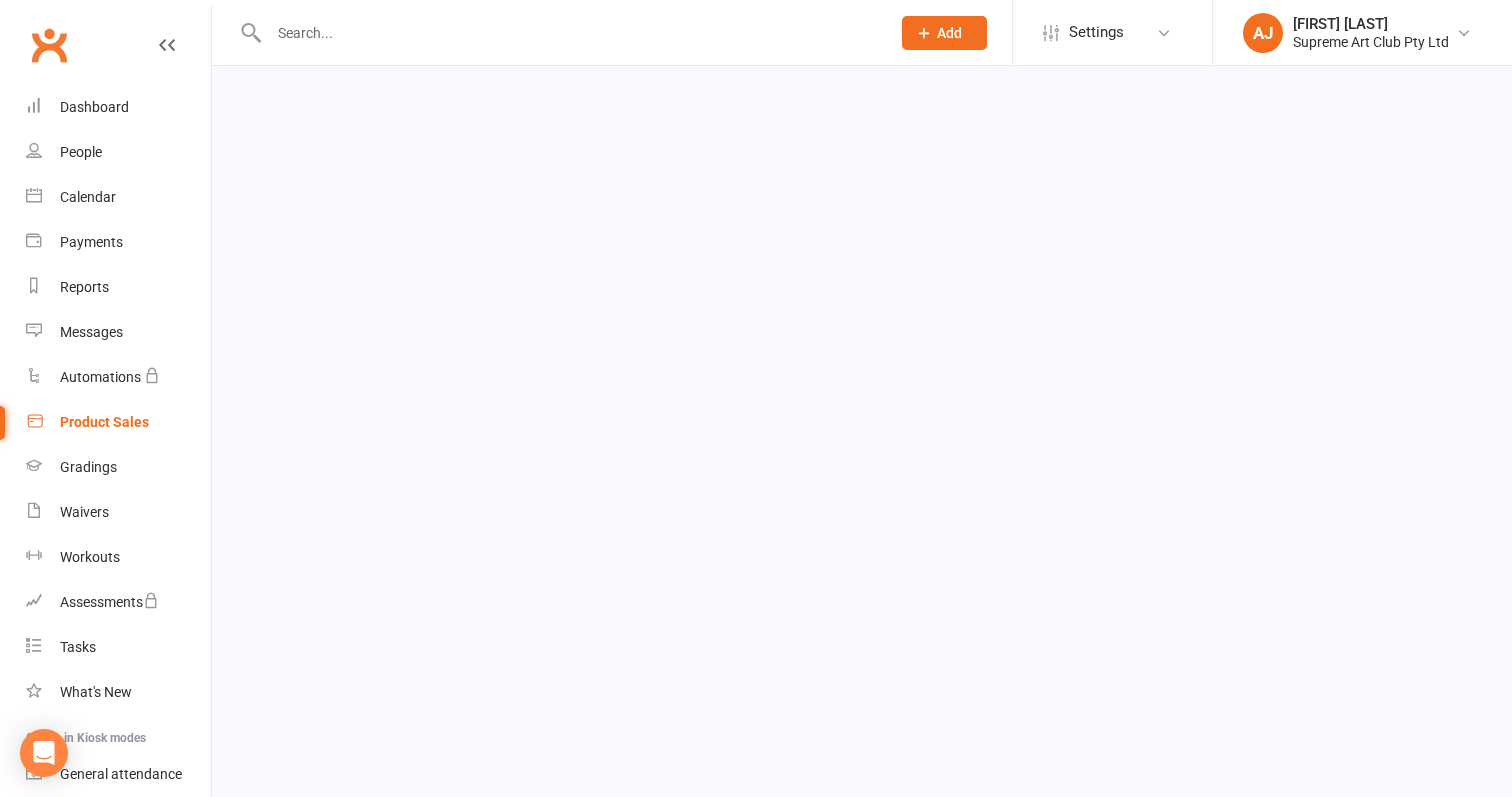 select on "100" 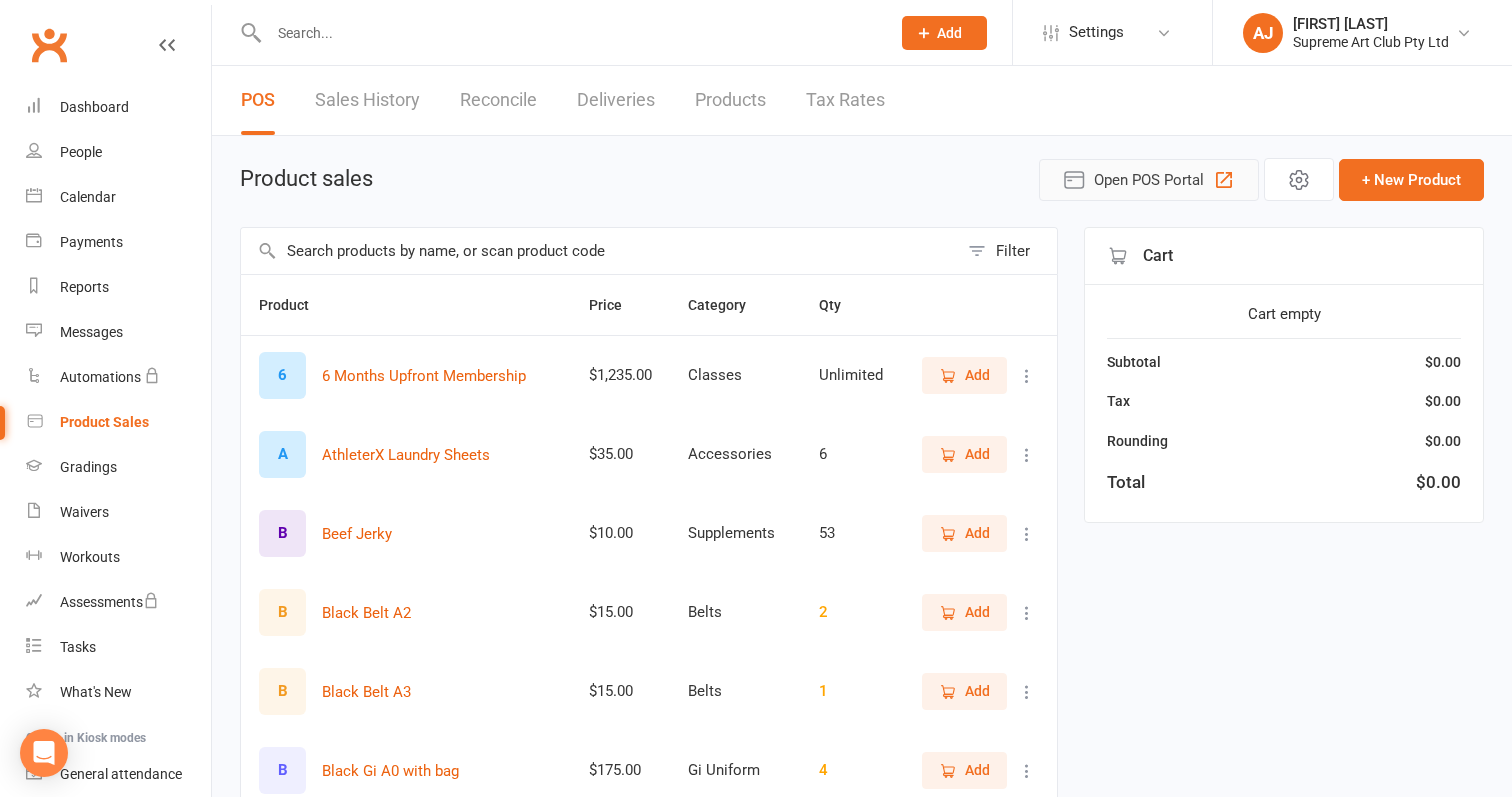 click on "Open POS Portal" at bounding box center (1149, 180) 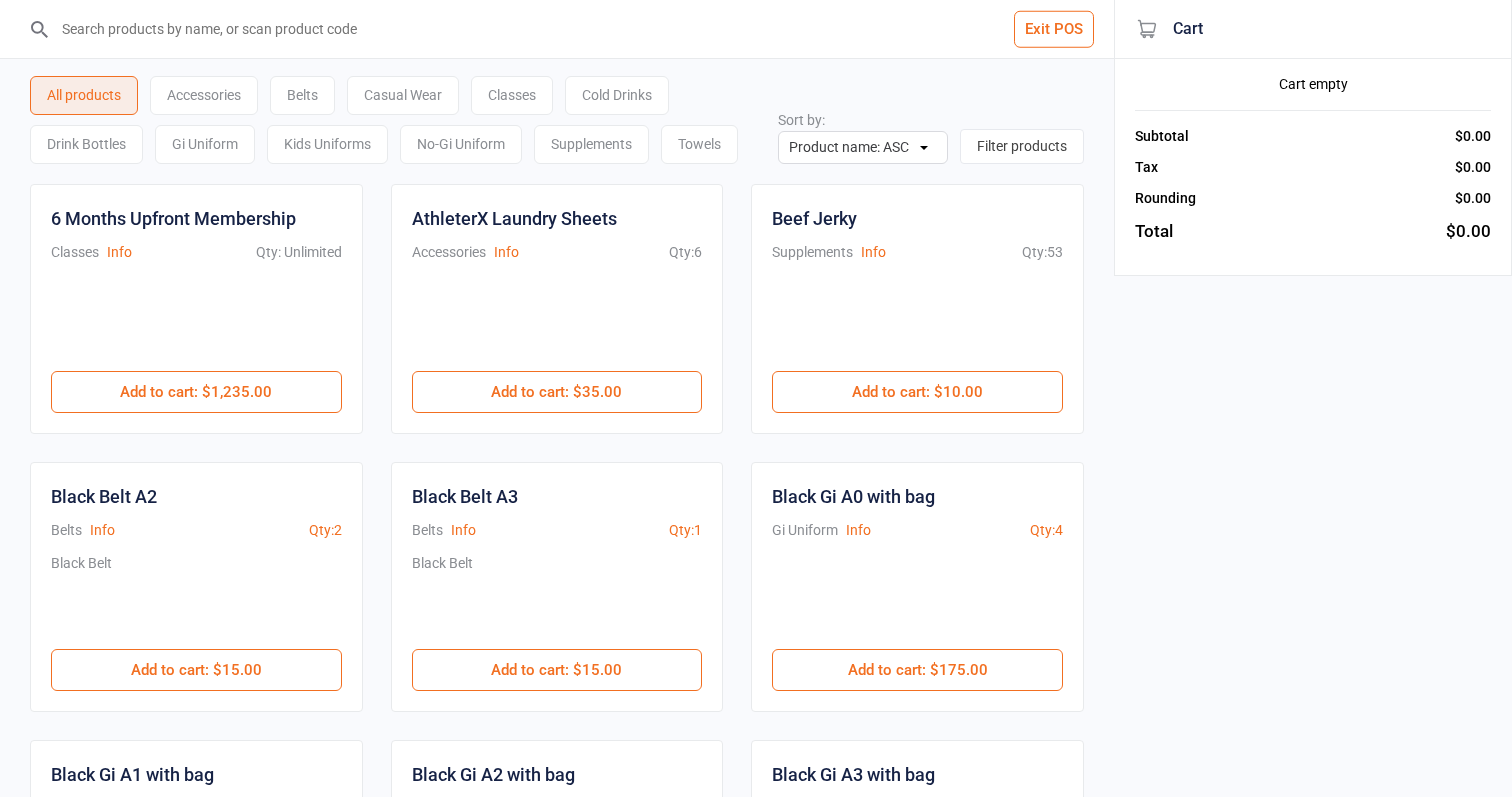 scroll, scrollTop: 0, scrollLeft: 0, axis: both 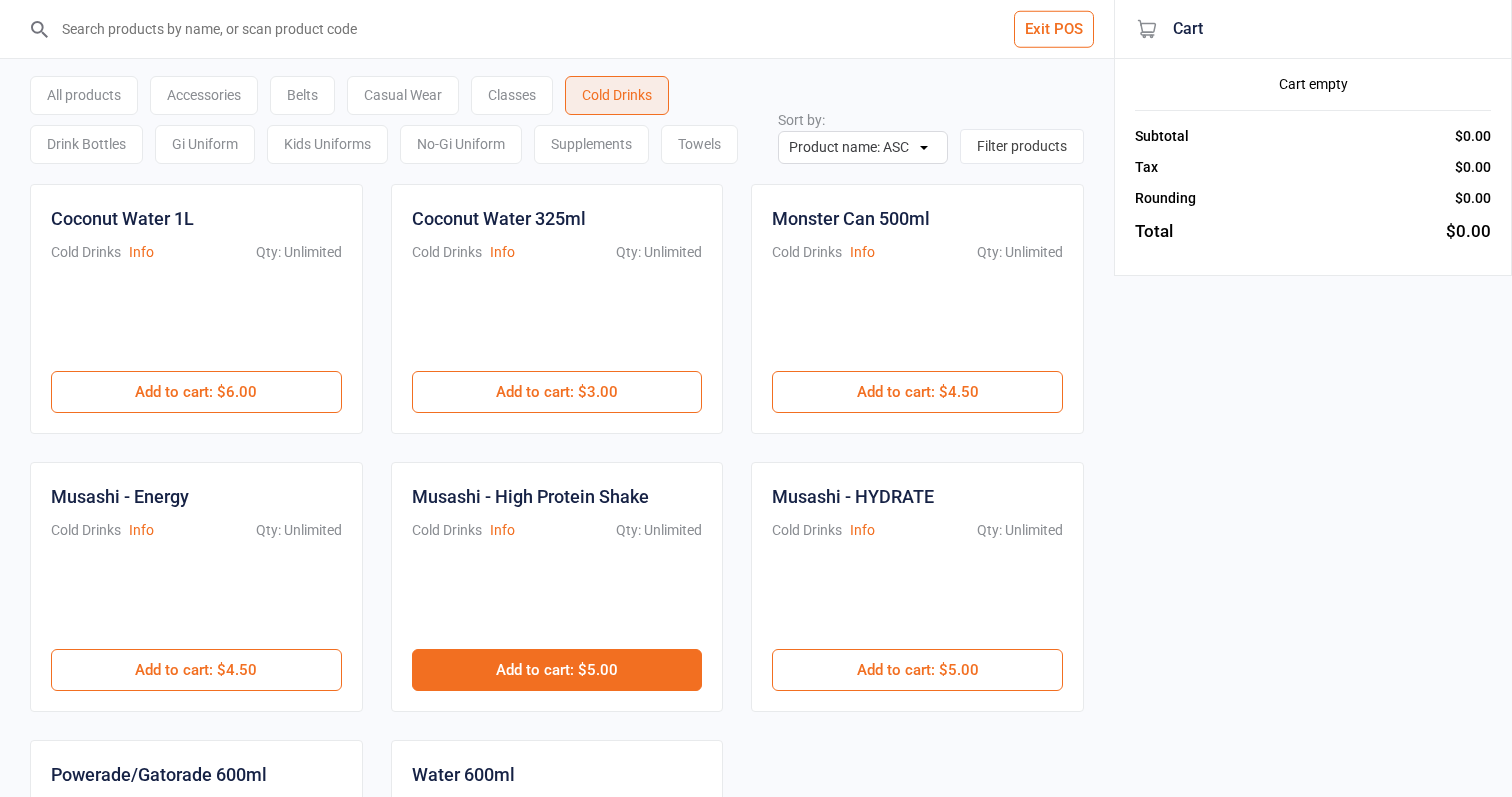 click on "Add to cart :   $5.00" at bounding box center [557, 670] 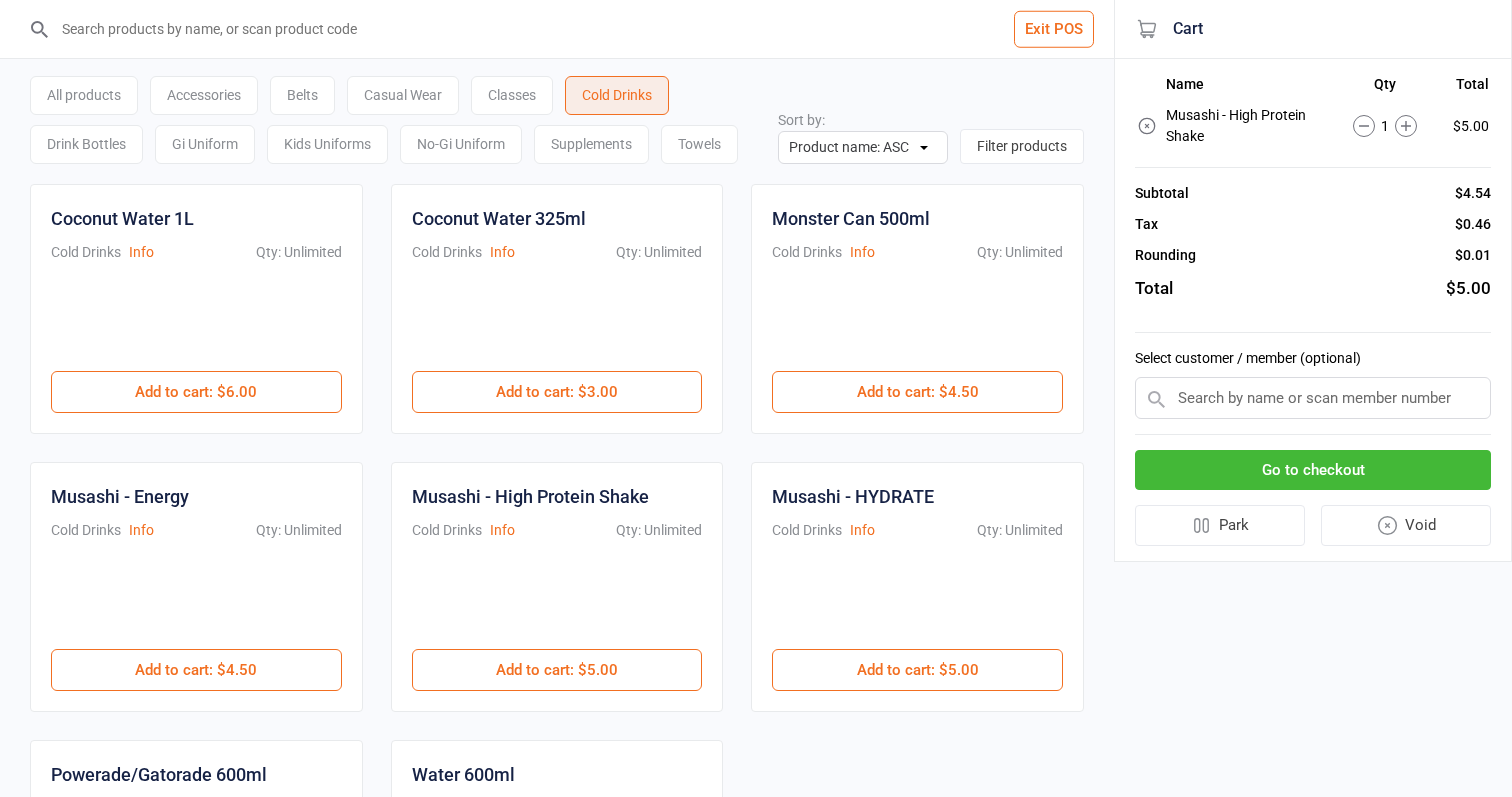 click on "Go to checkout" at bounding box center (1313, 470) 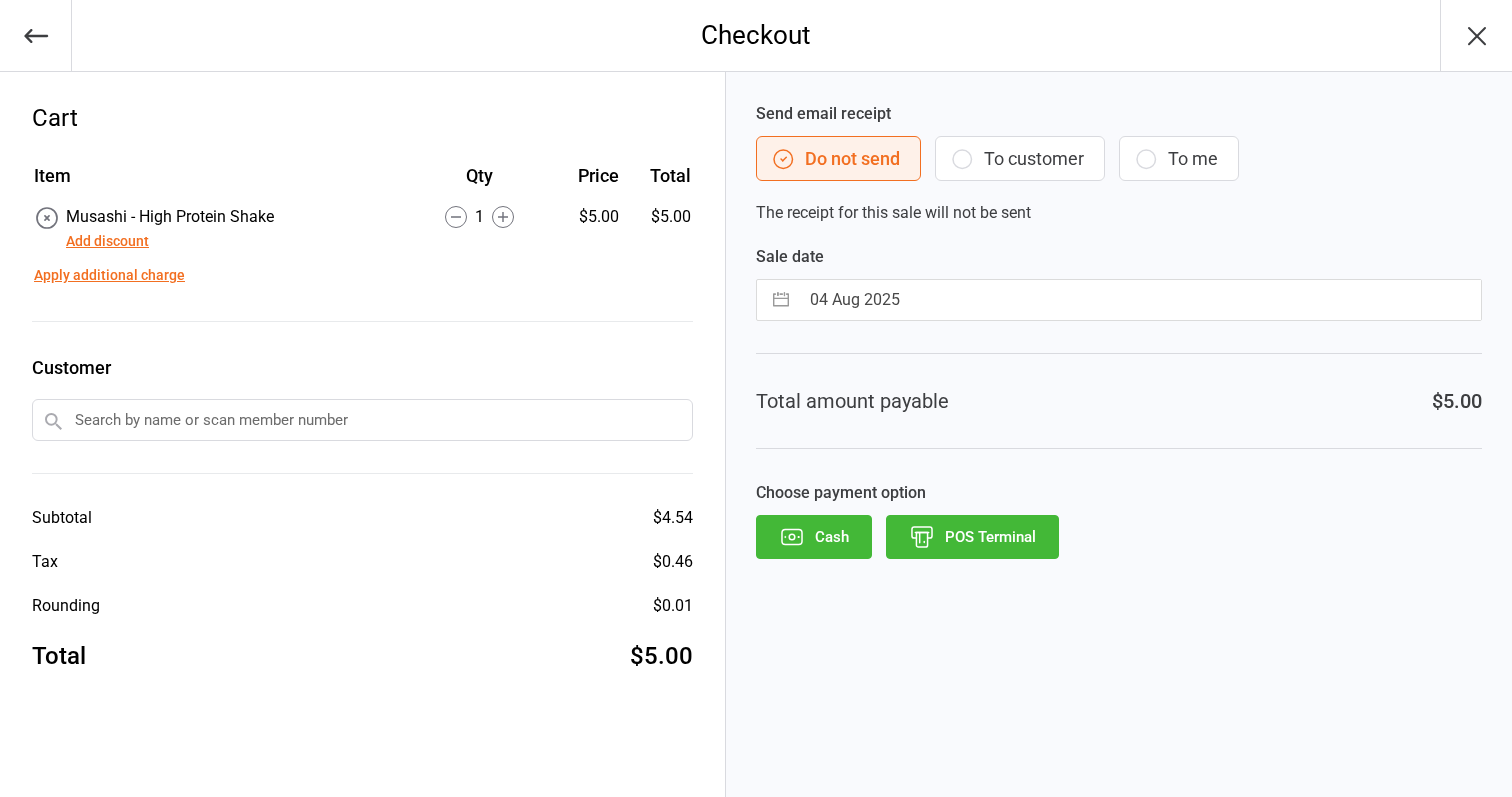 select on "6" 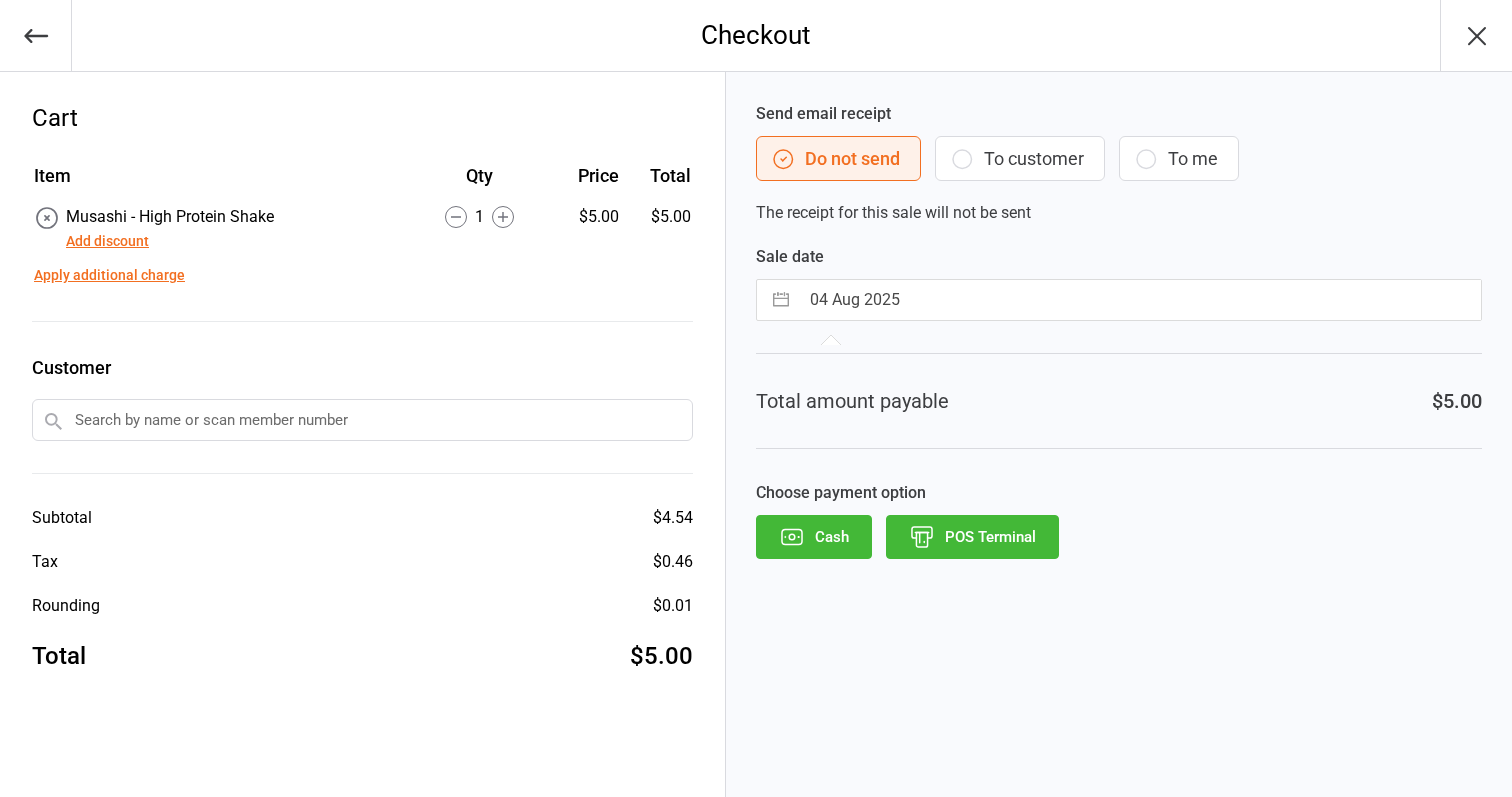 click on "04 Aug 2025" at bounding box center (1140, 300) 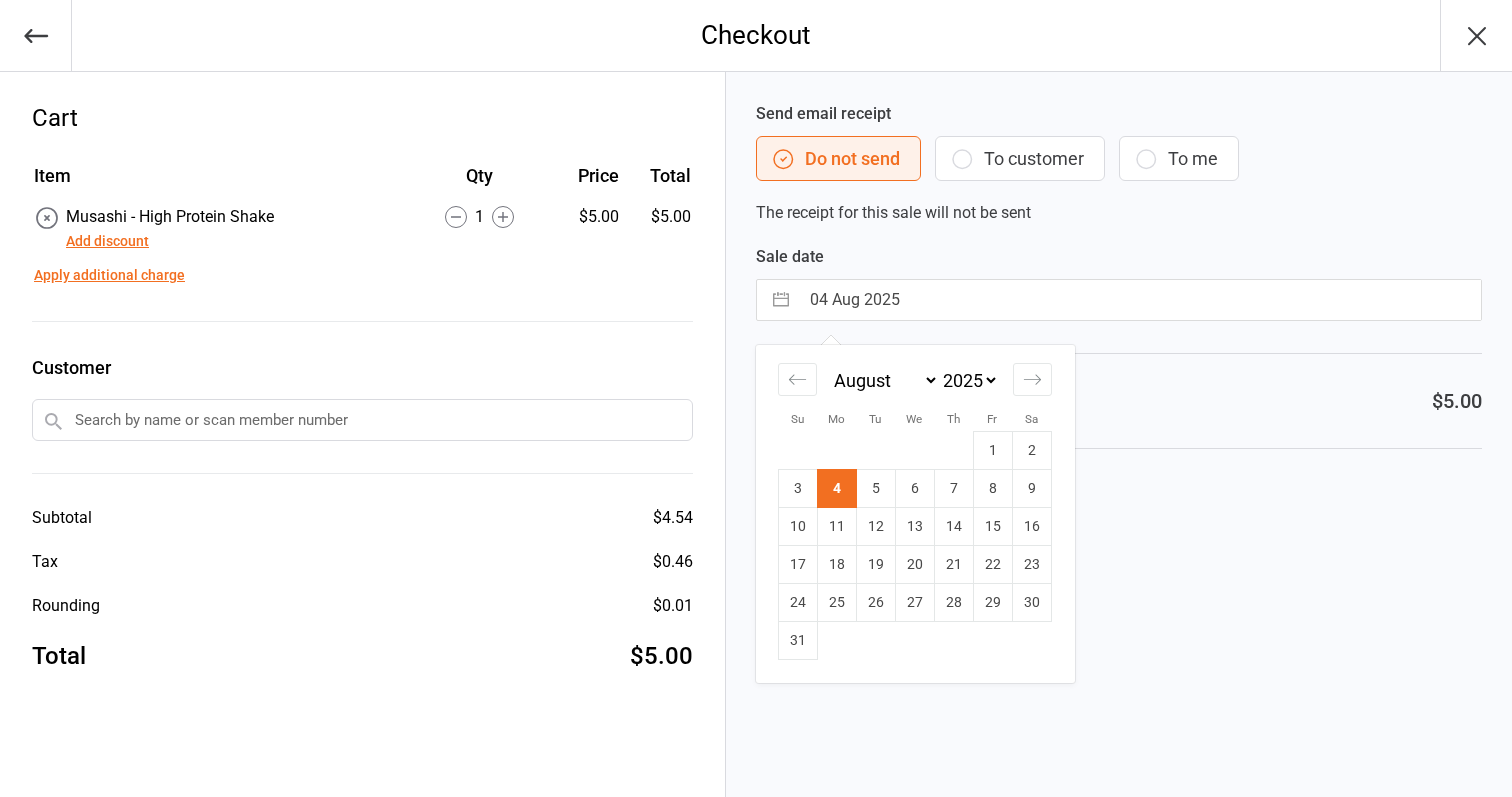 click on "4" at bounding box center (836, 489) 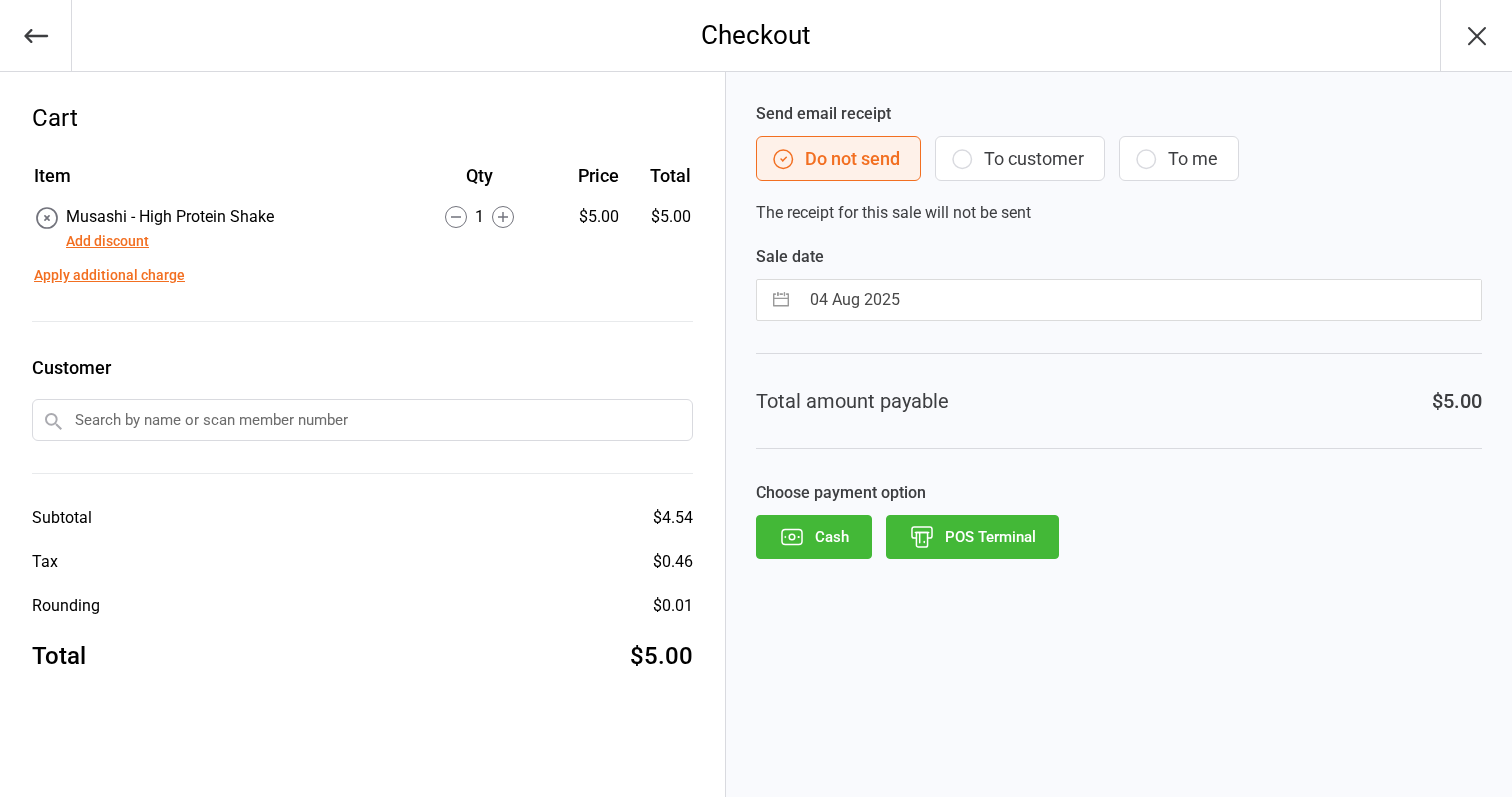 click on "POS Terminal" at bounding box center (972, 537) 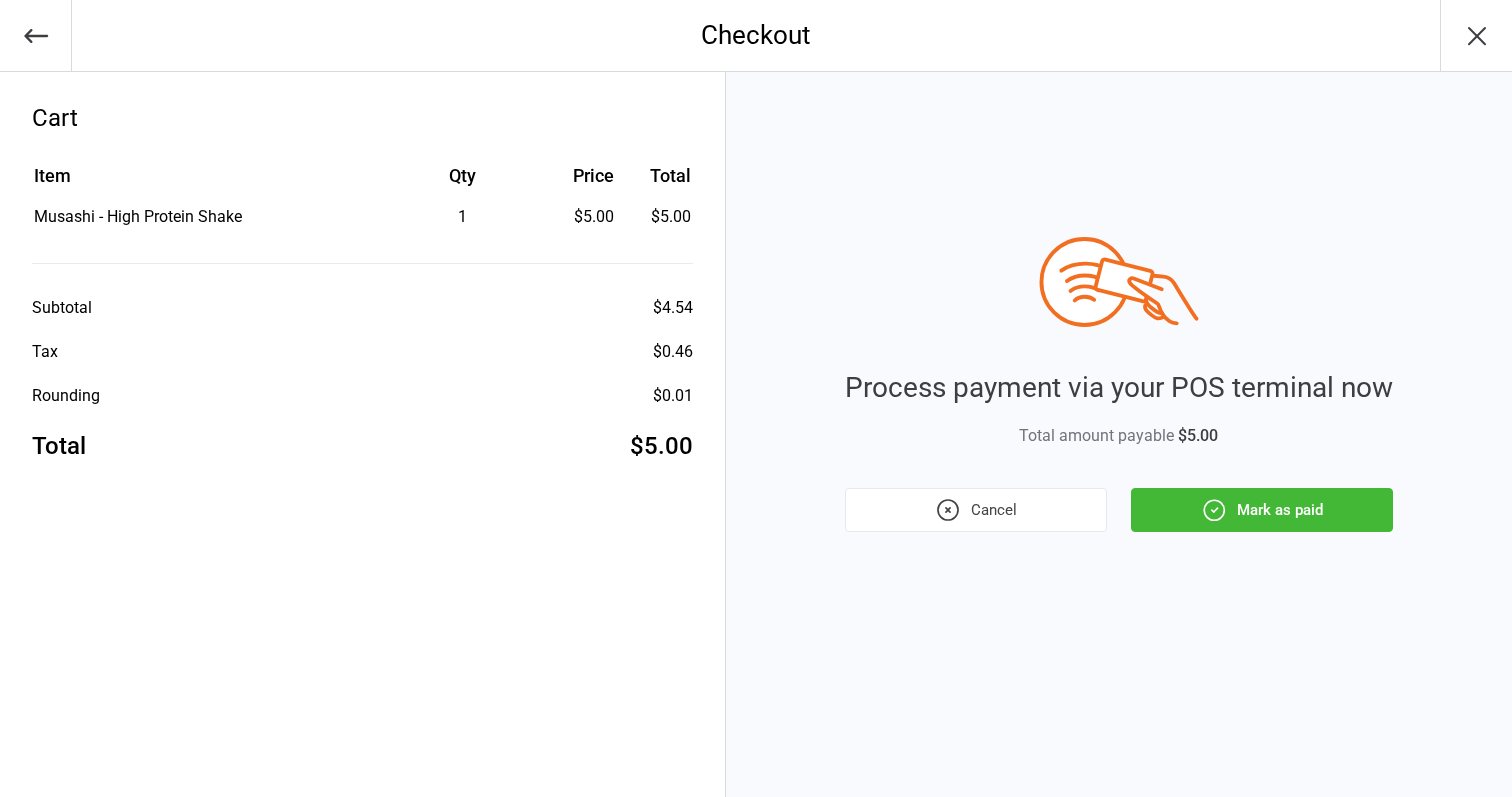 click on "Mark as paid" at bounding box center (1262, 510) 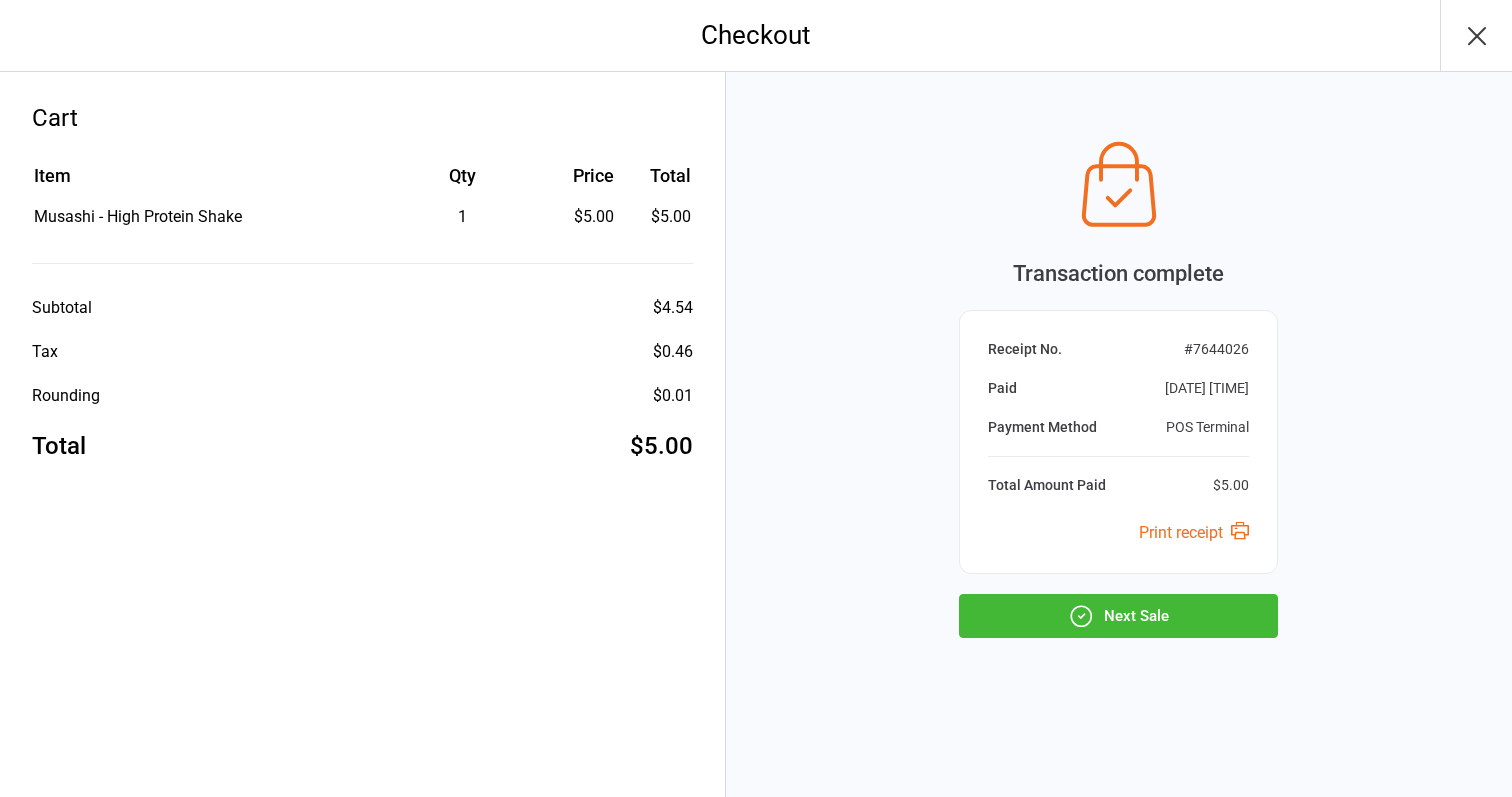 click on "Next Sale" at bounding box center (1118, 616) 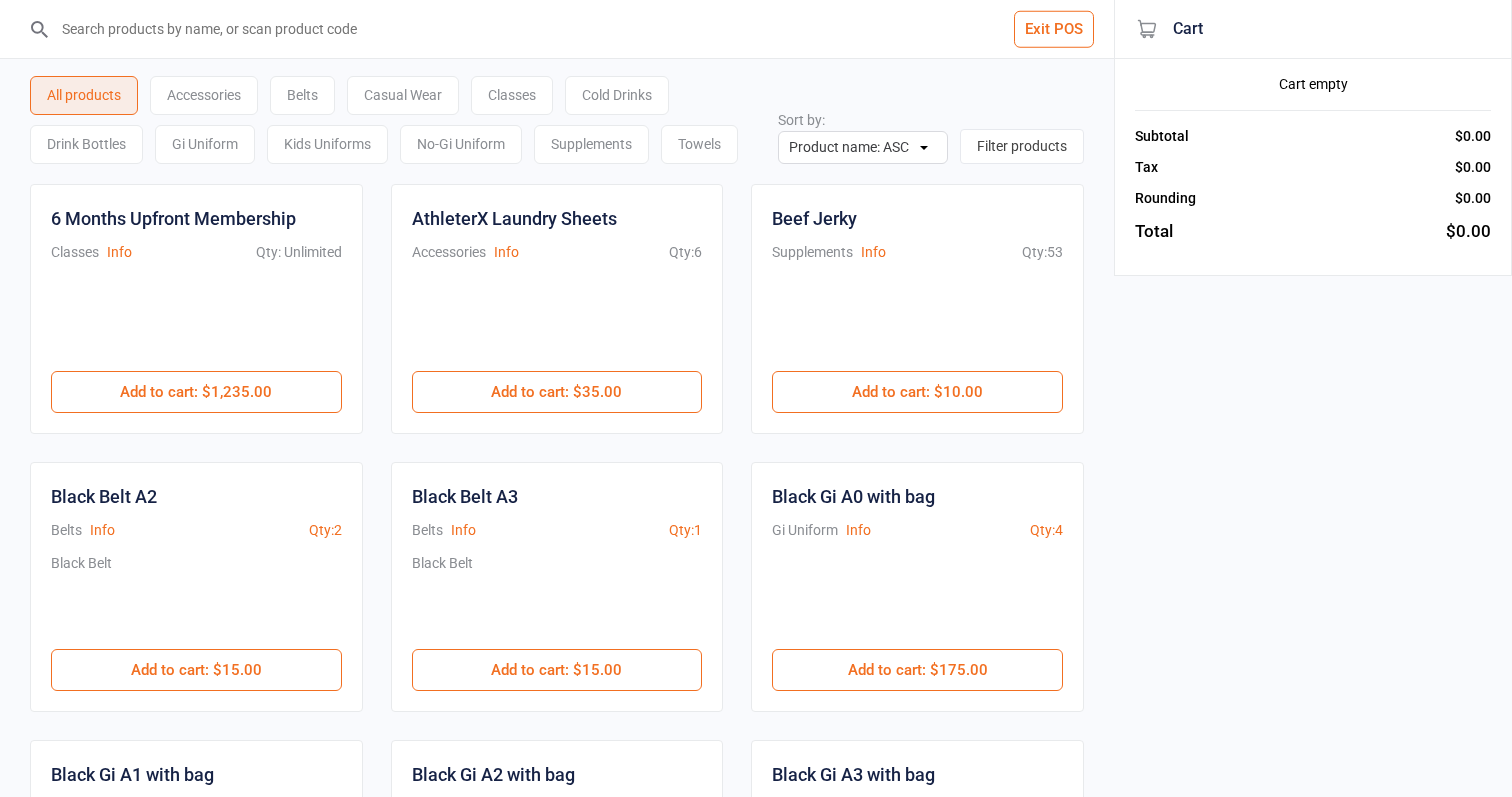 click on "Cold Drinks" at bounding box center [617, 95] 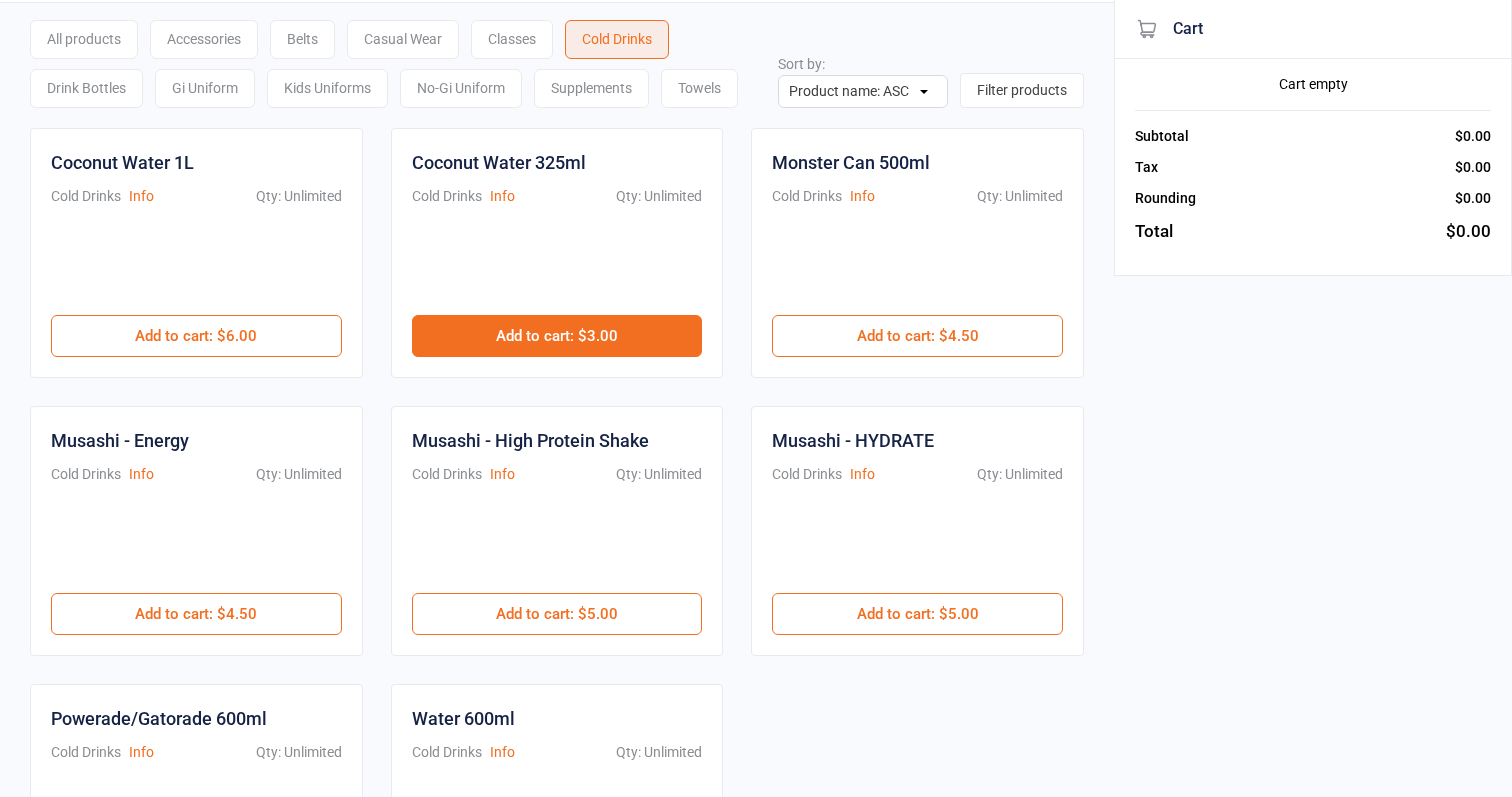 scroll, scrollTop: 57, scrollLeft: 0, axis: vertical 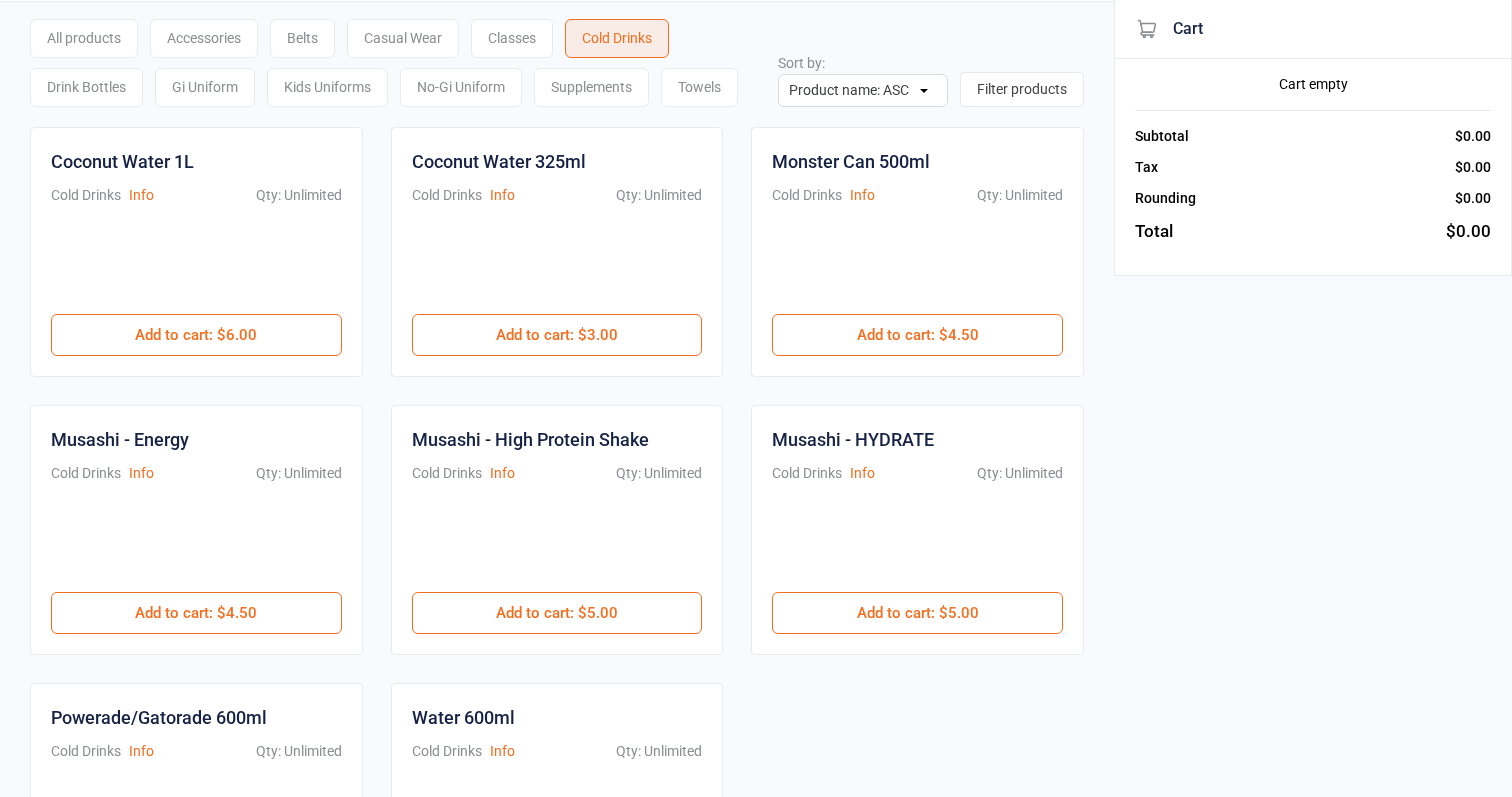 click at bounding box center [196, 544] 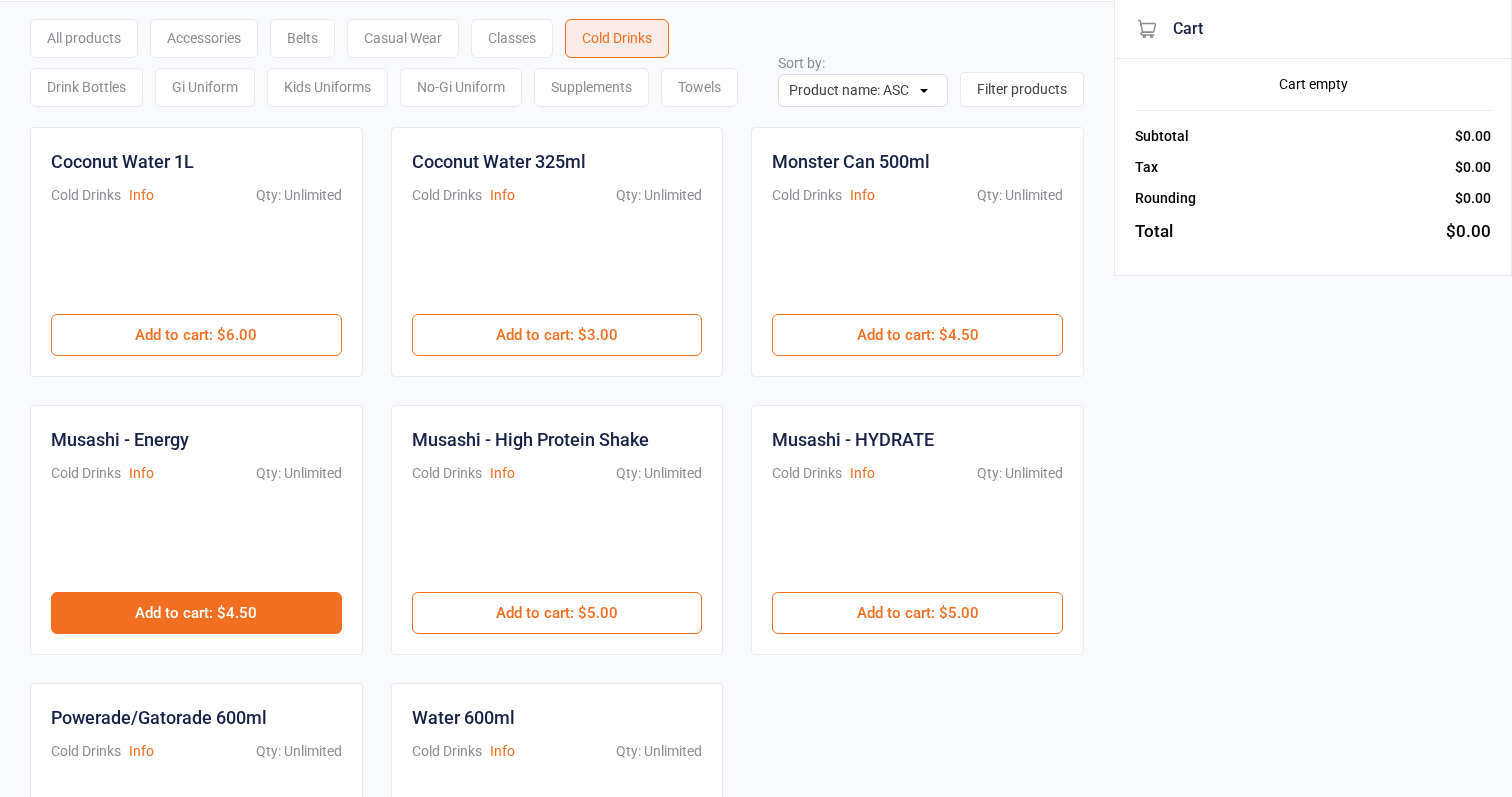click on "Add to cart :   $4.50" at bounding box center (196, 613) 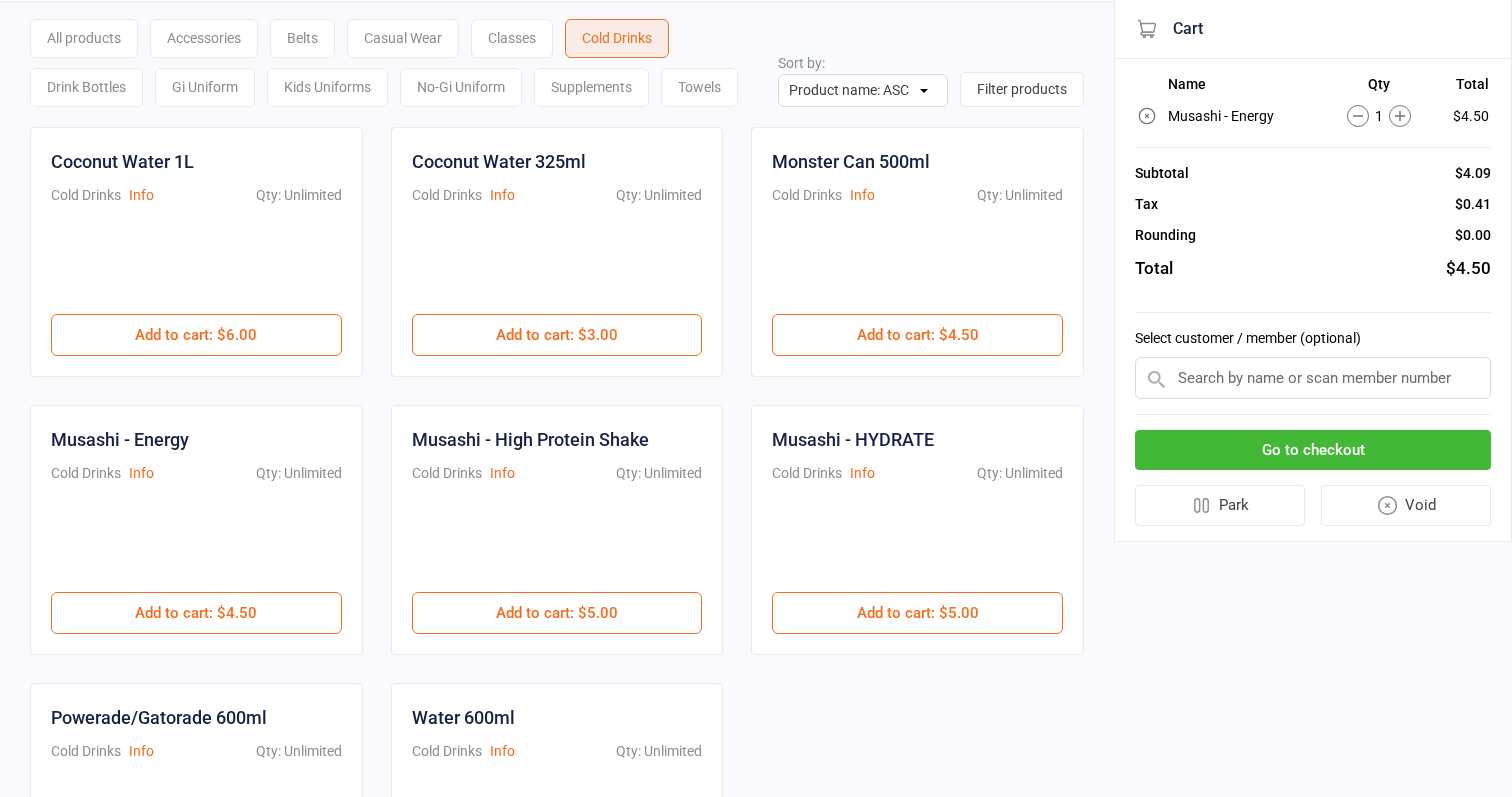 click on "Go to checkout" at bounding box center (1313, 450) 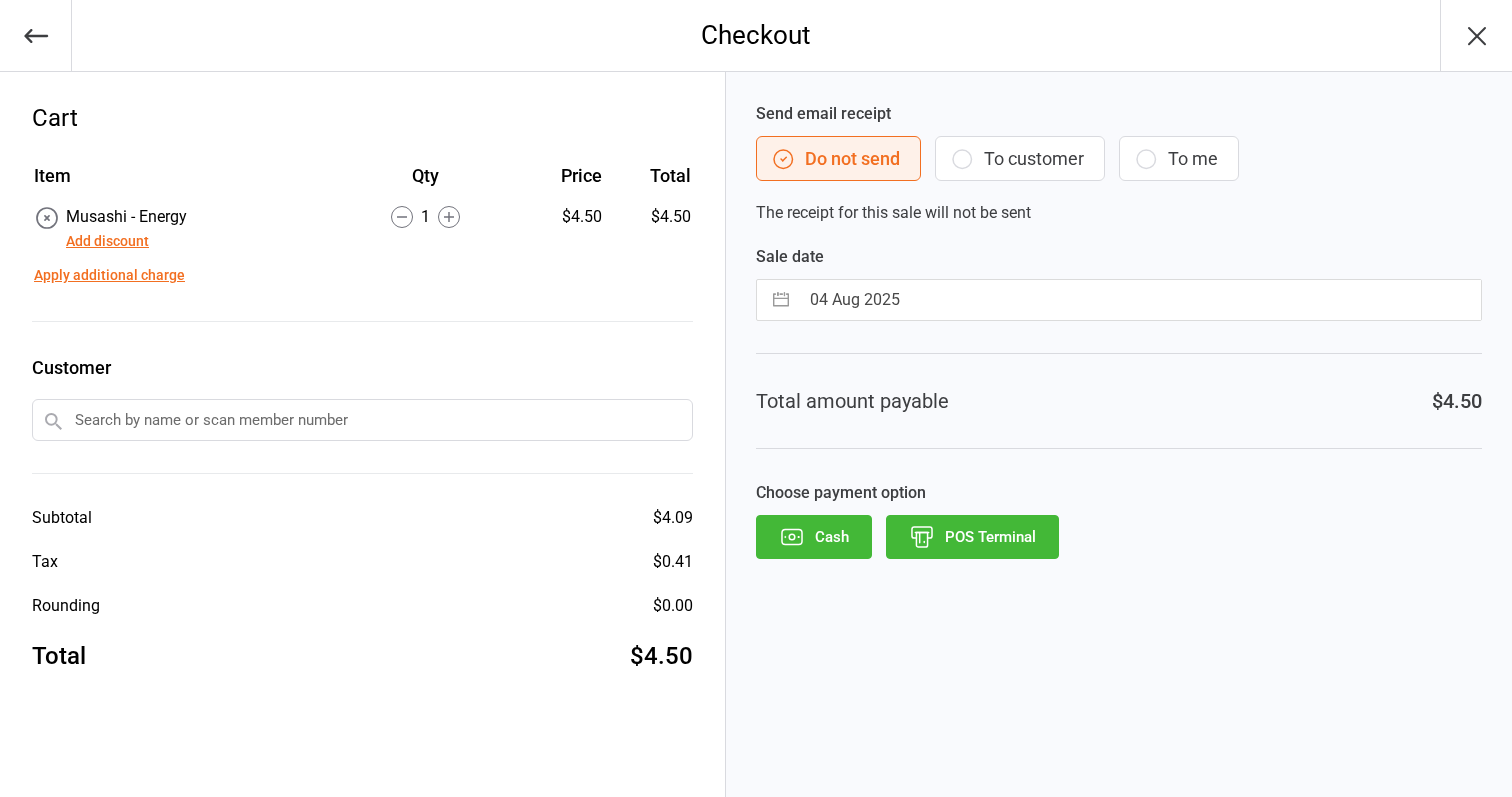 select on "6" 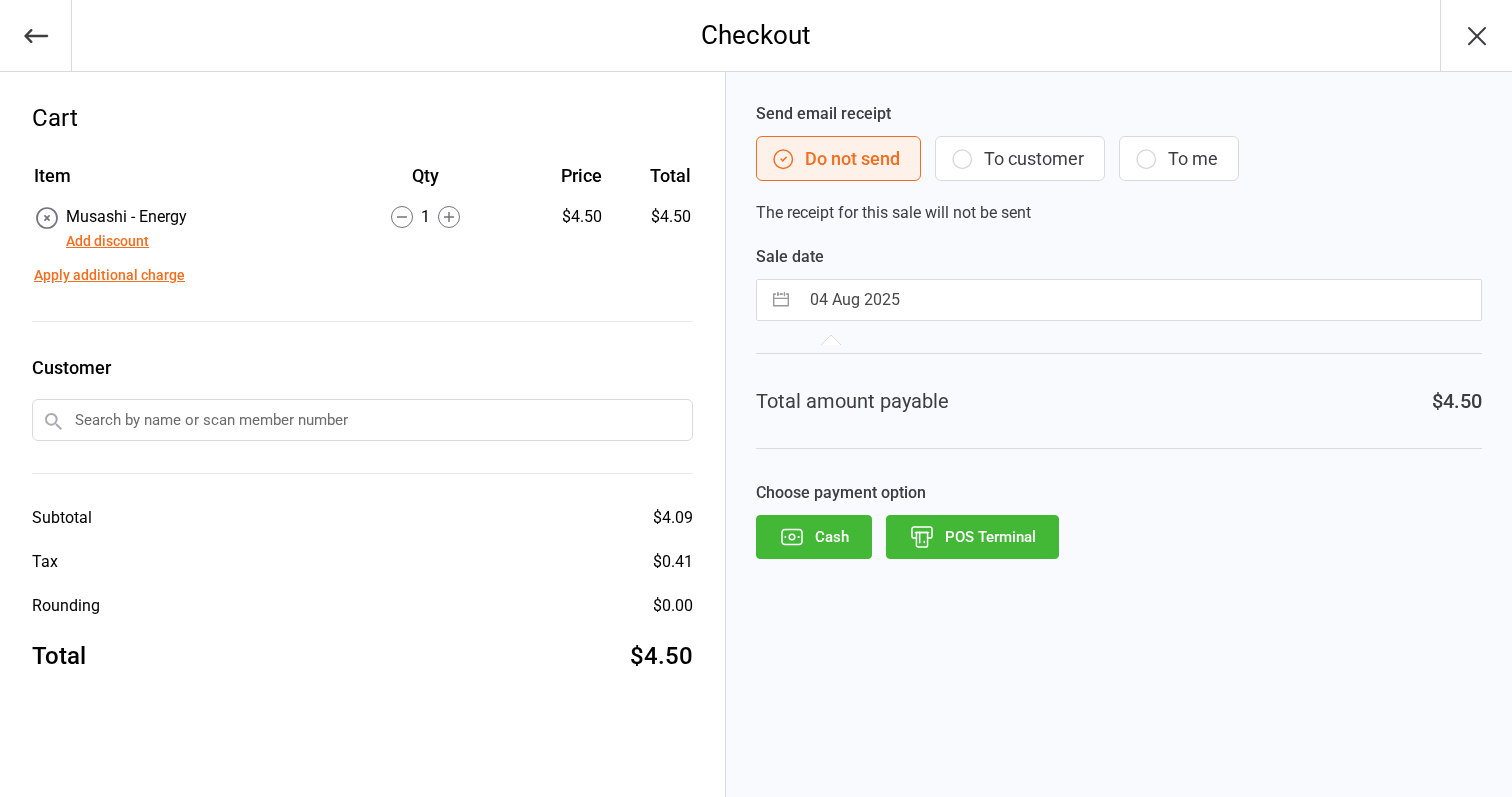 click on "04 Aug 2025" at bounding box center [1140, 300] 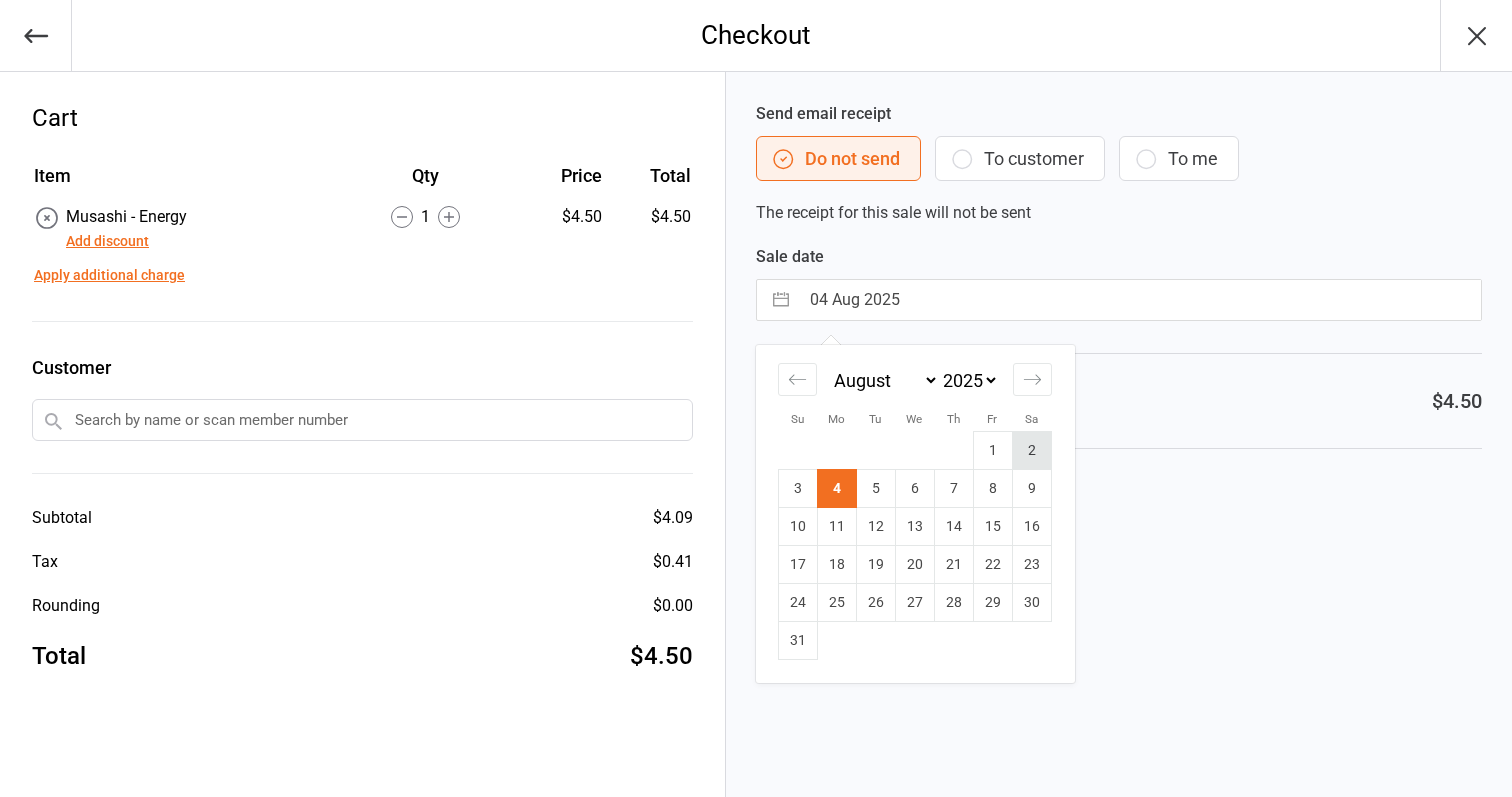 click on "2" at bounding box center (1031, 451) 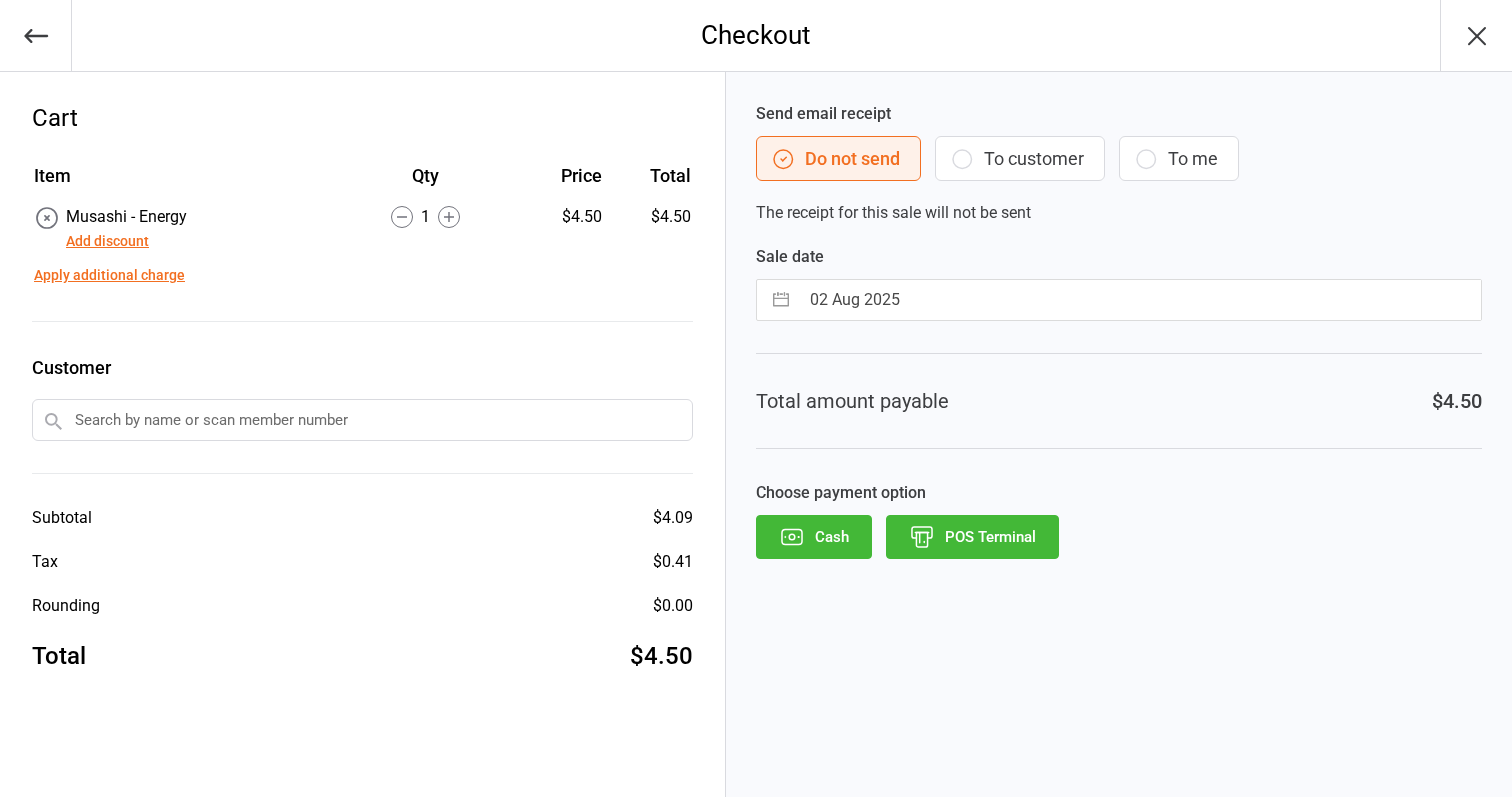click on "POS Terminal" at bounding box center (972, 537) 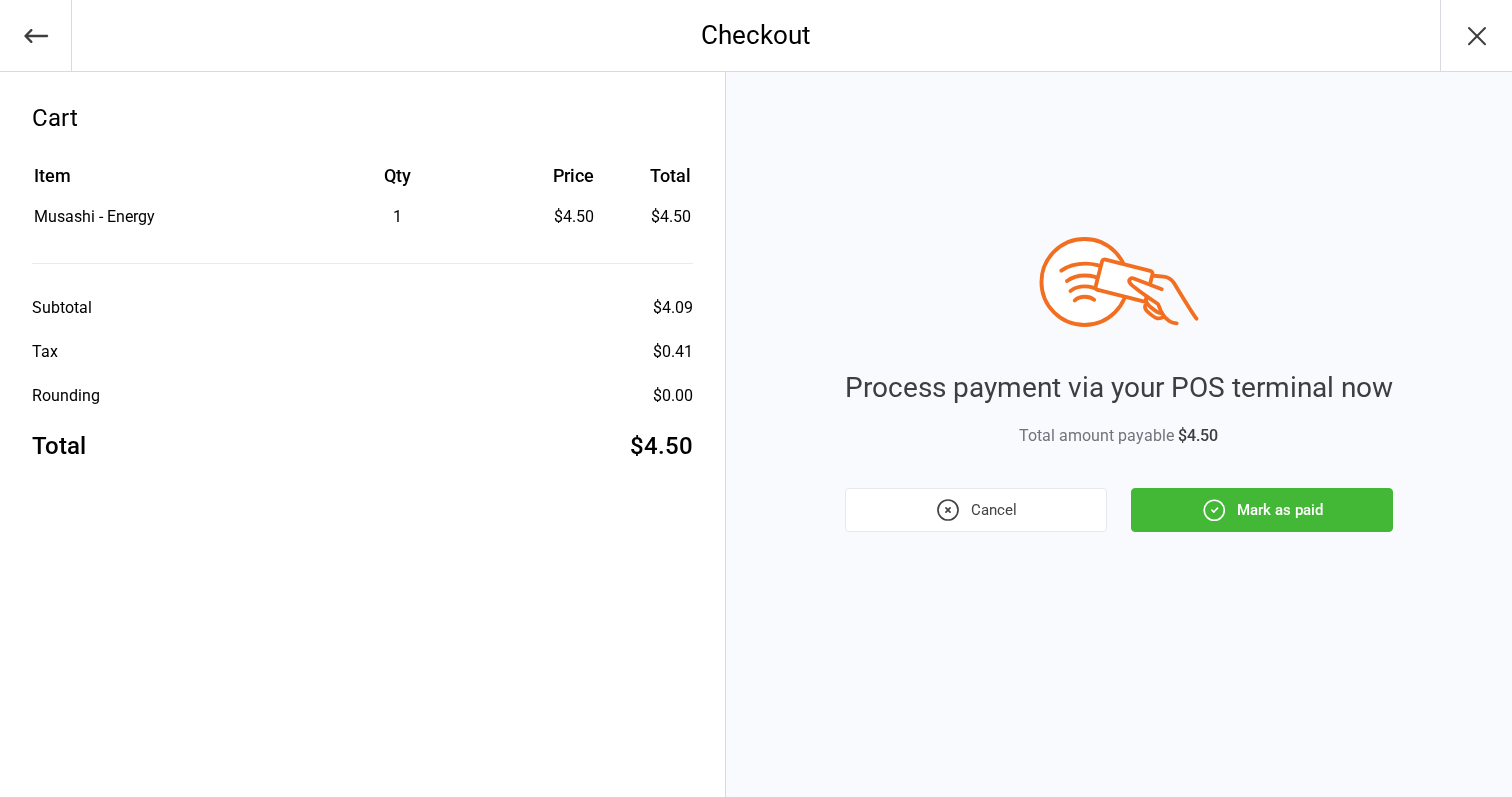 click on "Mark as paid" at bounding box center [1262, 510] 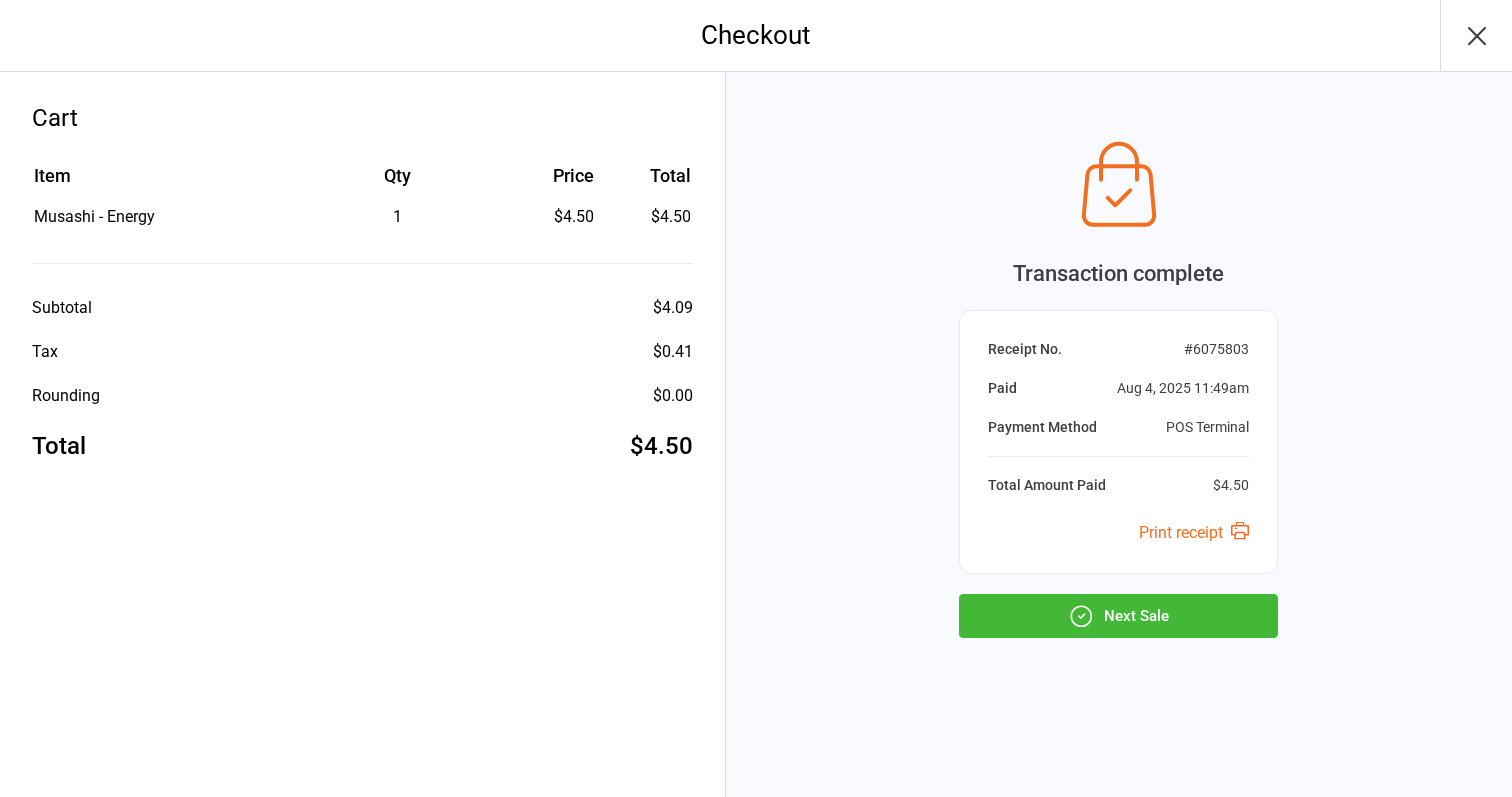 click on "Next Sale" at bounding box center (1118, 616) 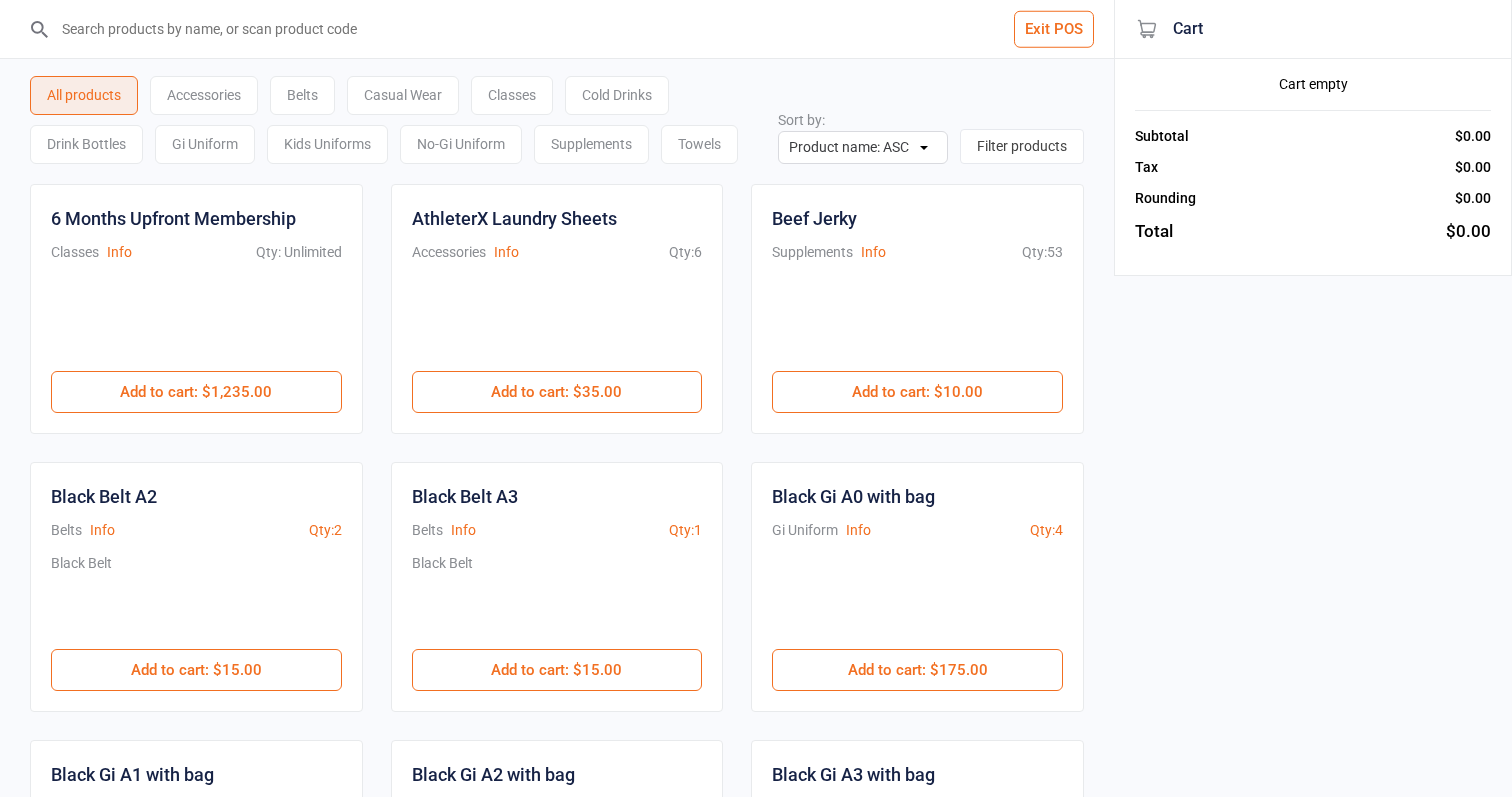 scroll, scrollTop: 5, scrollLeft: 0, axis: vertical 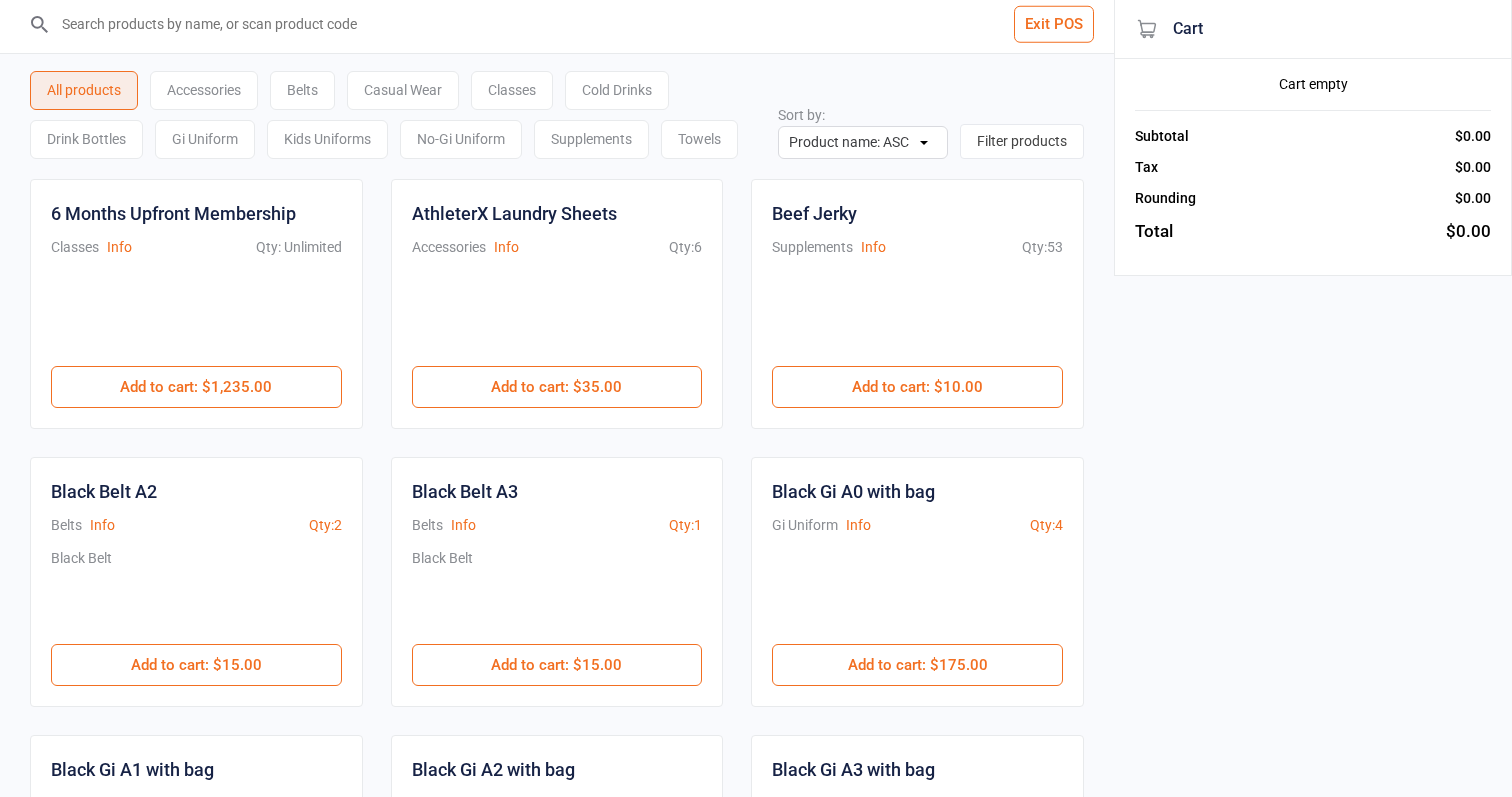 click on "Cold Drinks" at bounding box center (617, 90) 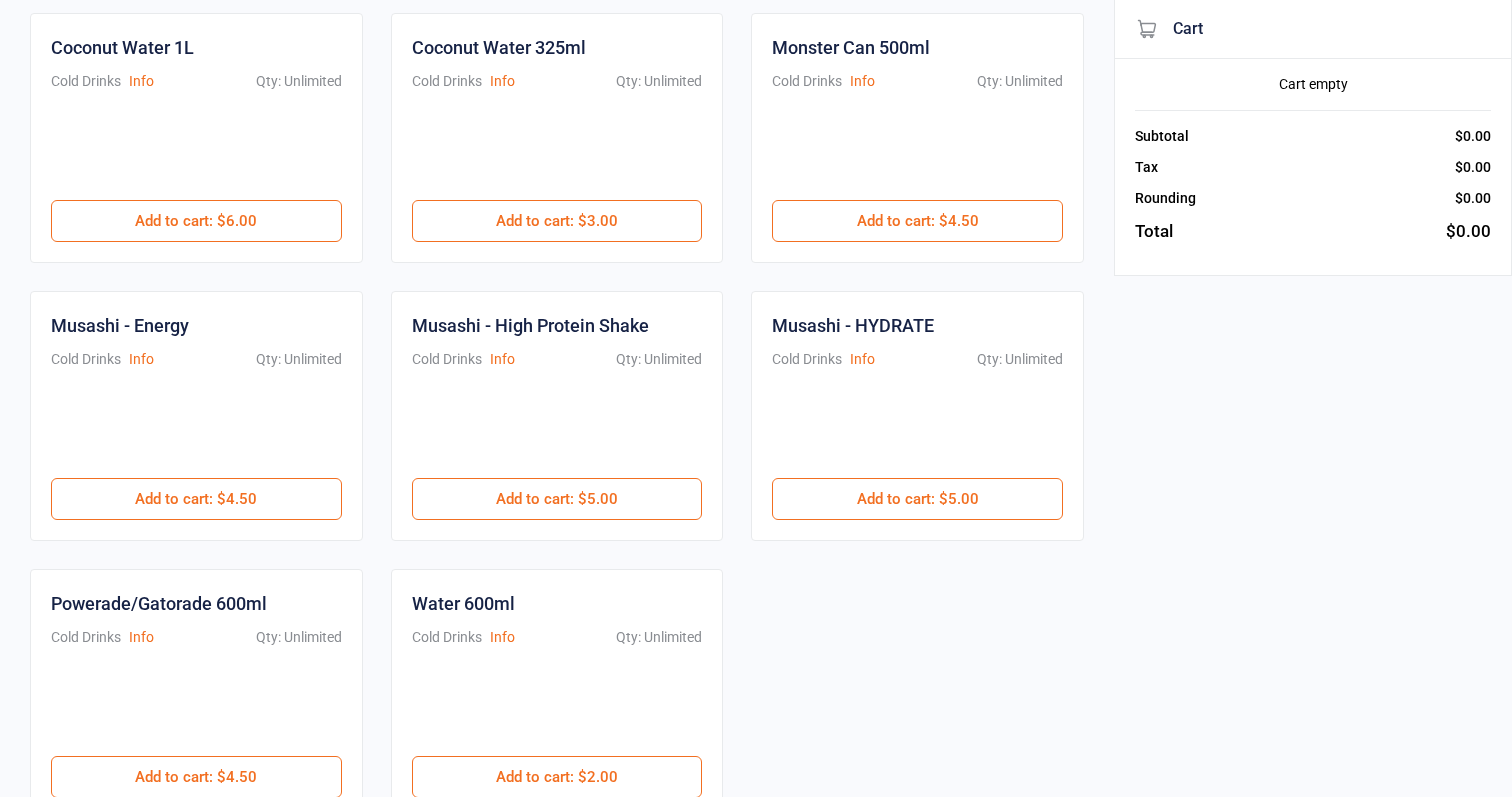 scroll, scrollTop: 172, scrollLeft: 0, axis: vertical 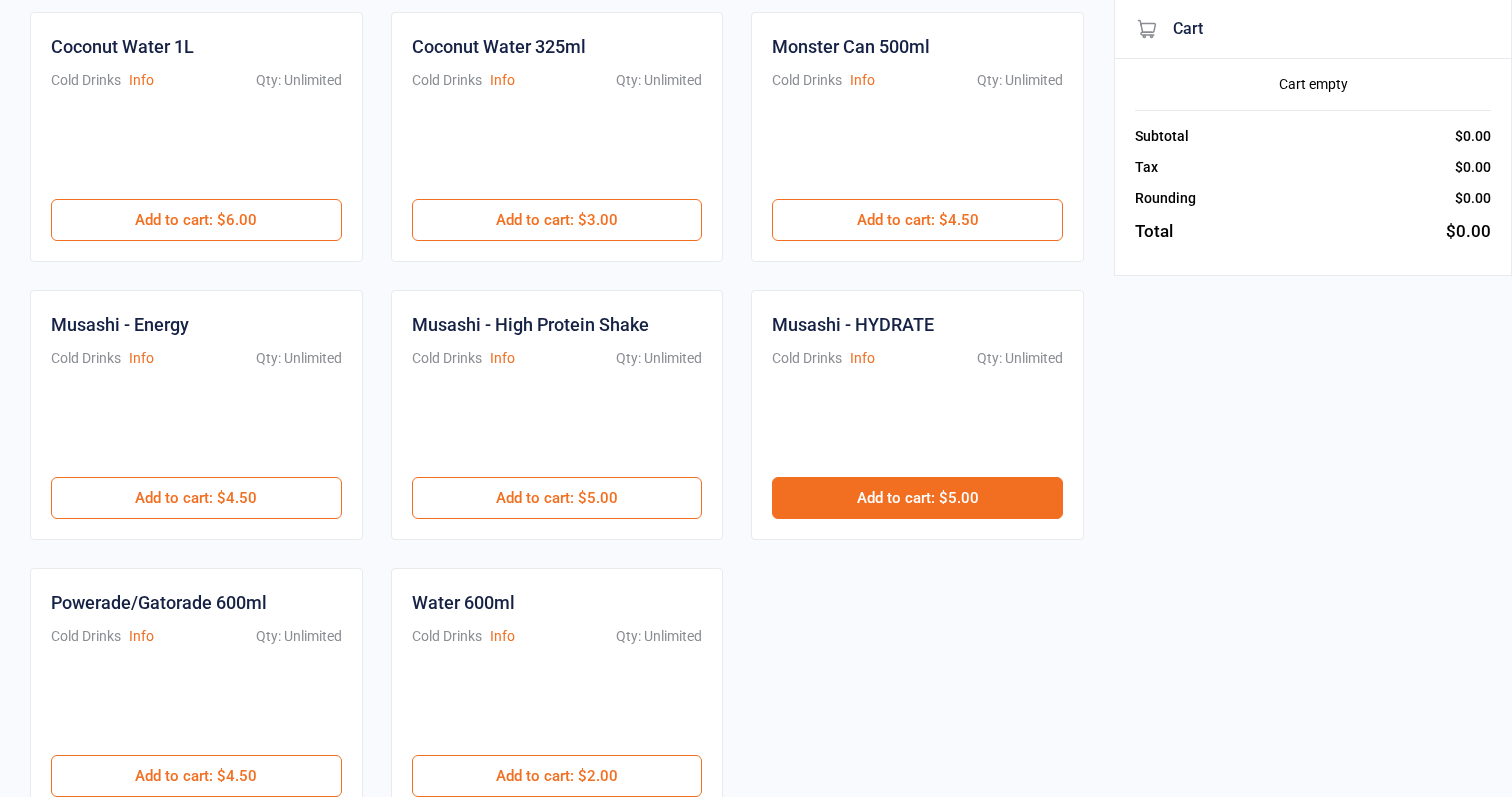 click on "Add to cart :   $5.00" at bounding box center [917, 498] 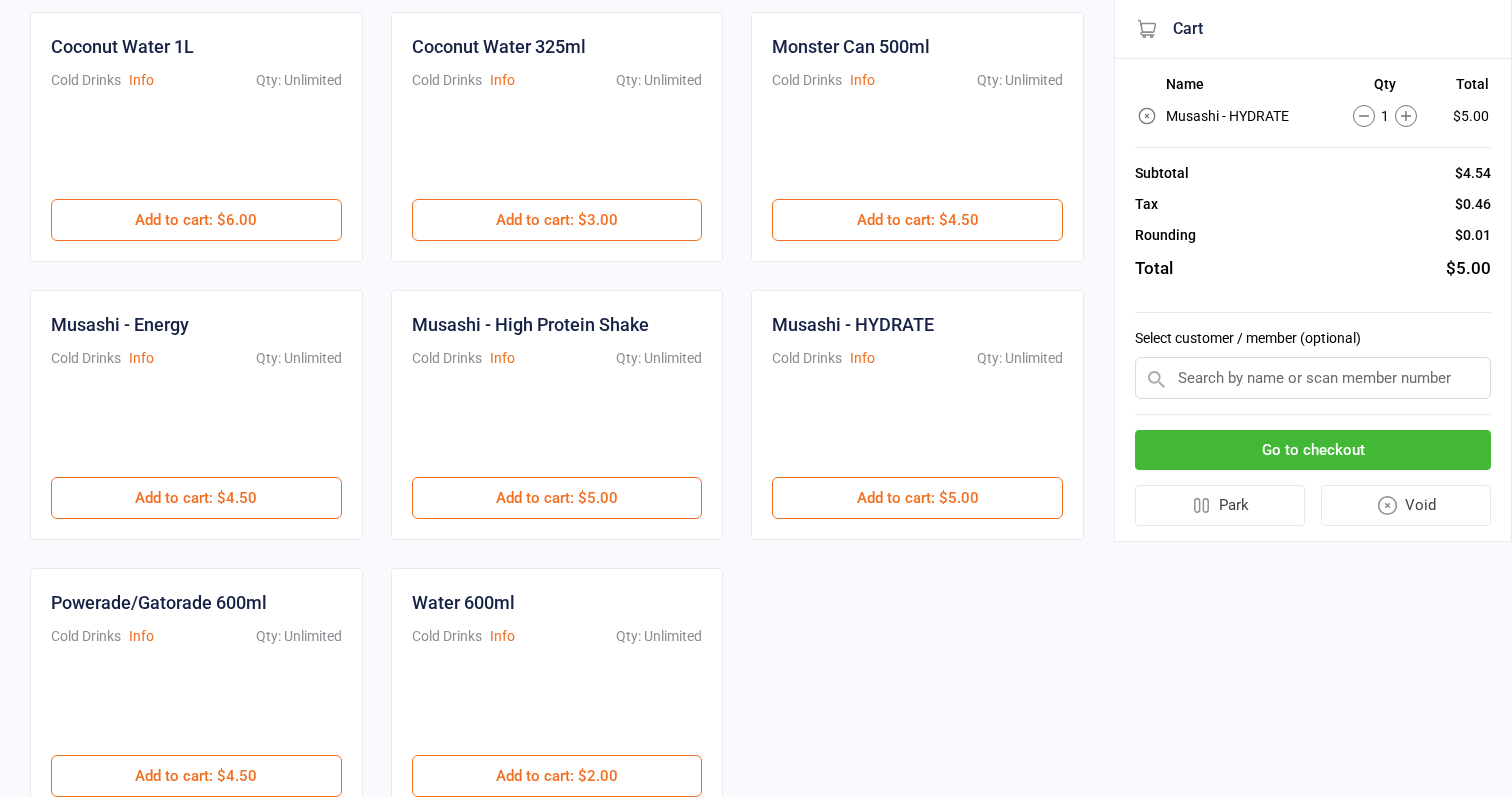 click on "Go to checkout" at bounding box center [1313, 450] 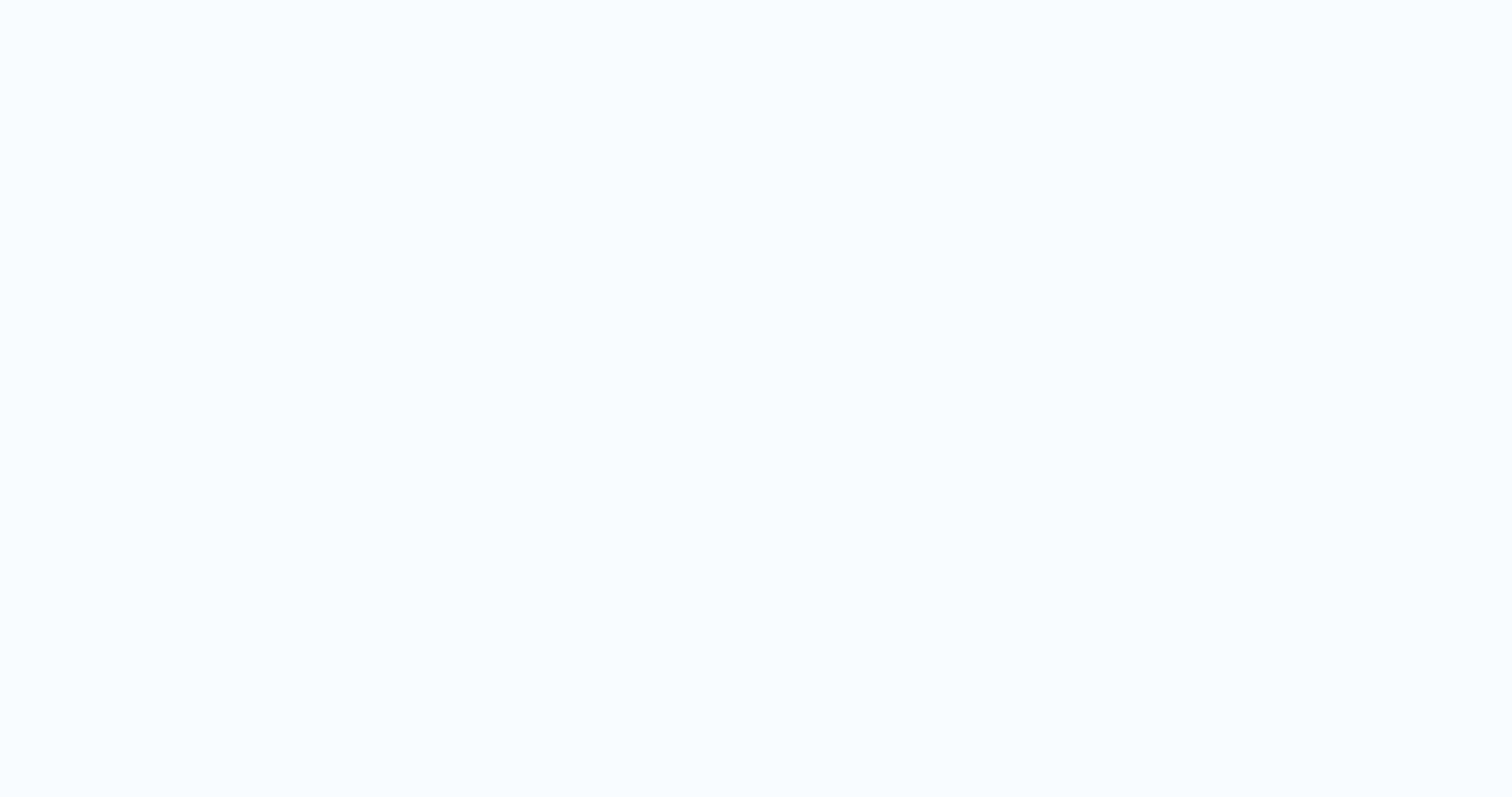 scroll, scrollTop: 0, scrollLeft: 0, axis: both 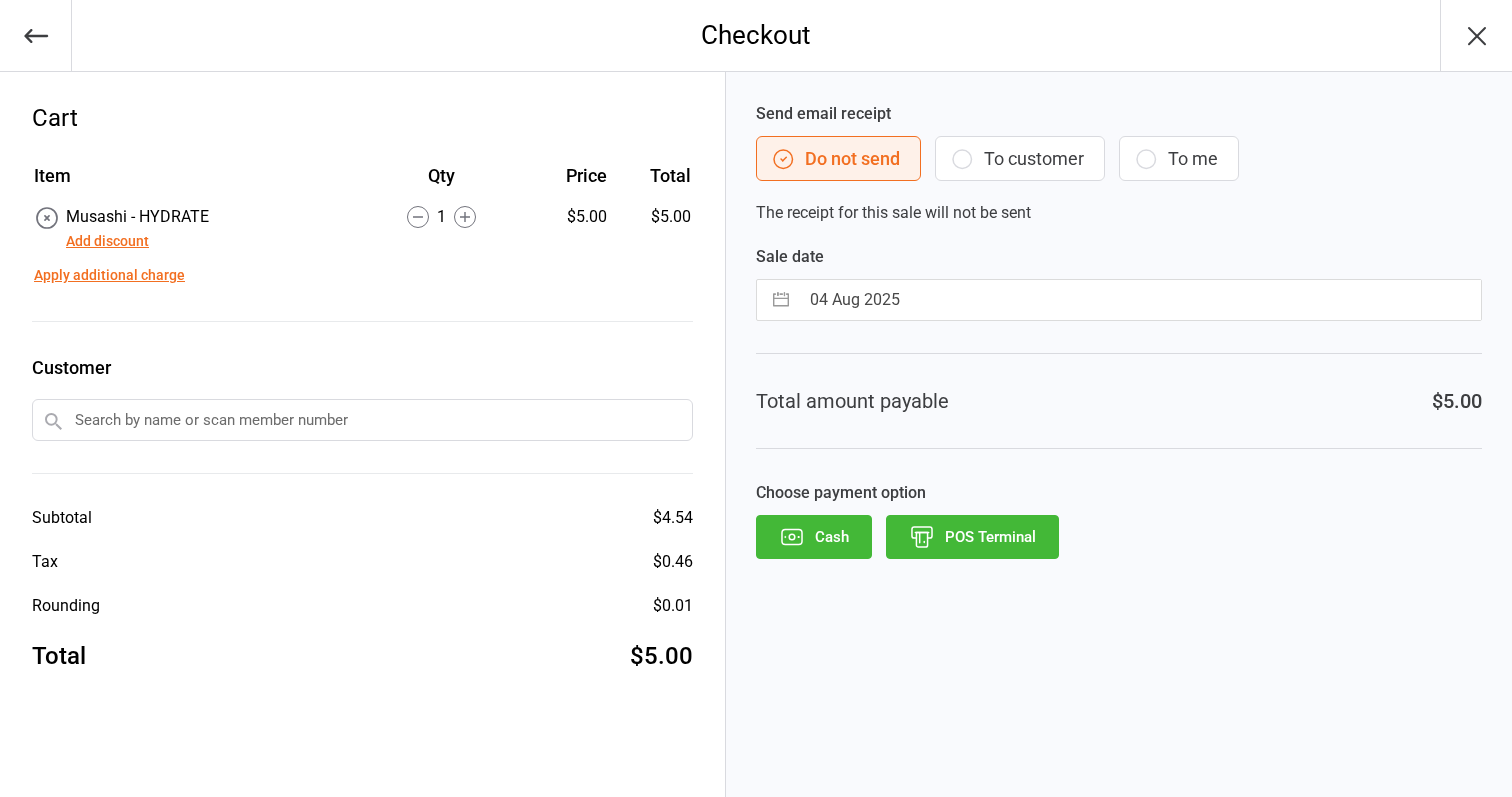 click on "04 Aug 2025" at bounding box center (1140, 300) 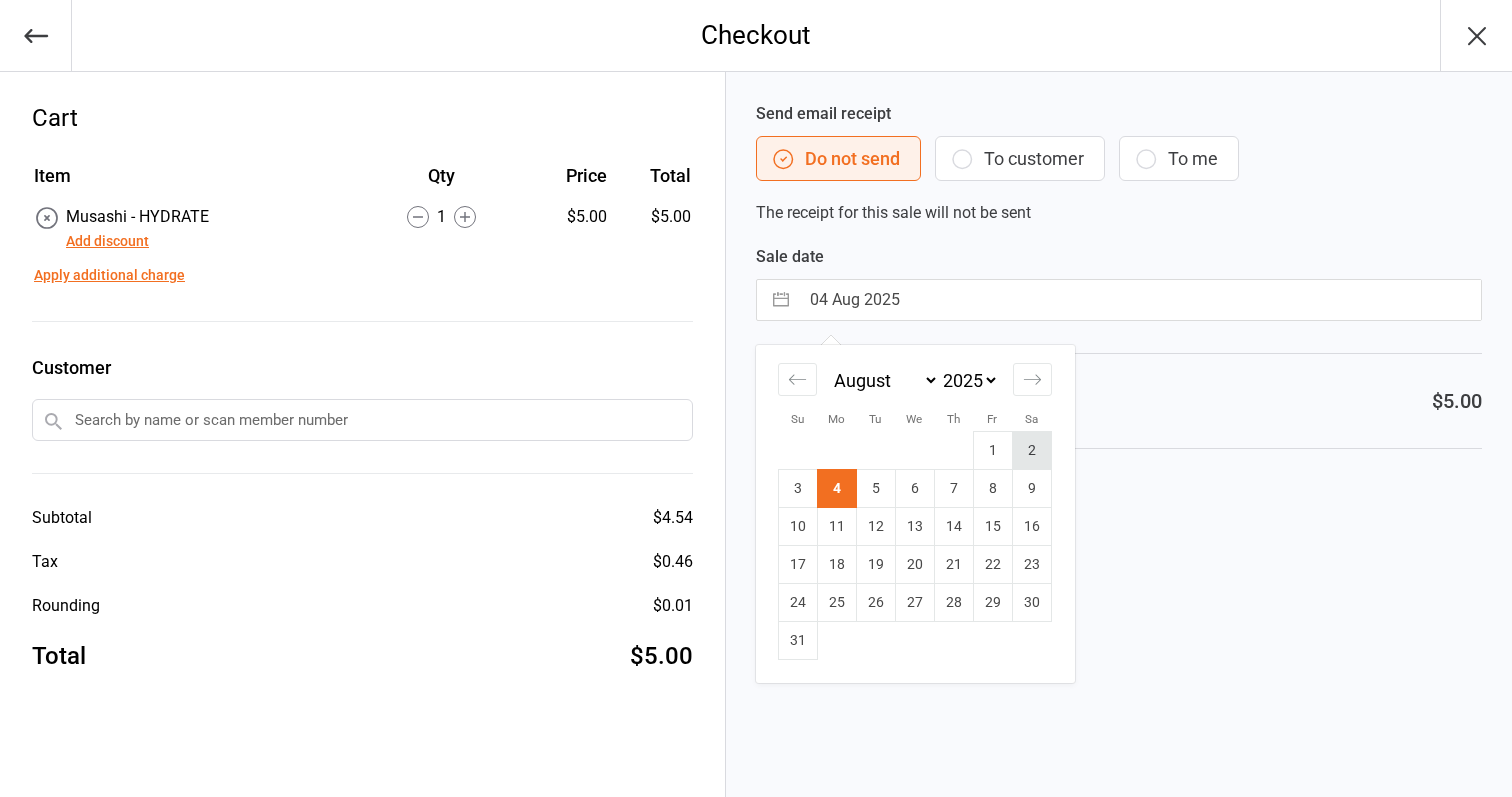 click on "2" at bounding box center [1031, 451] 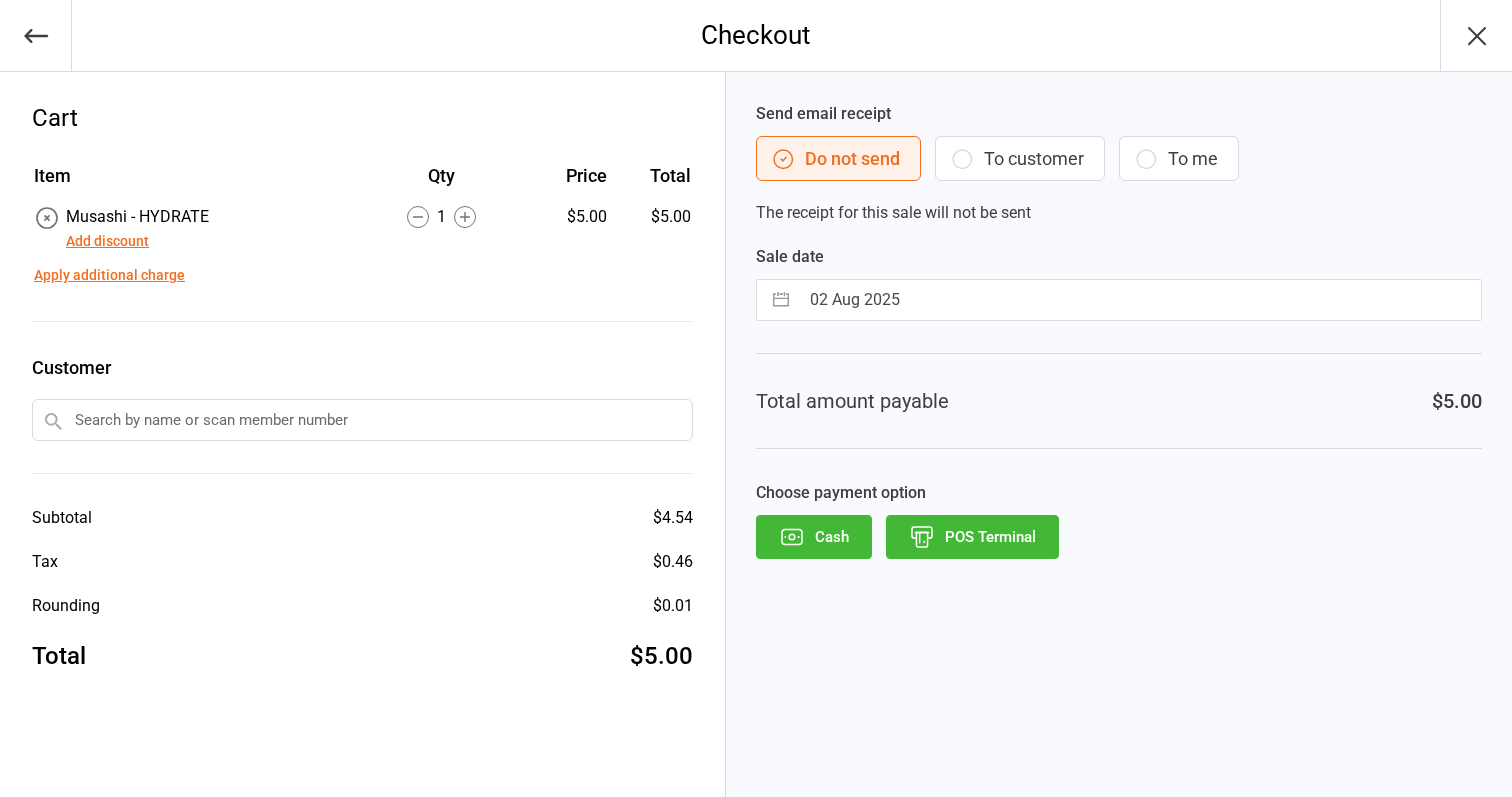 click on "POS Terminal" at bounding box center [972, 537] 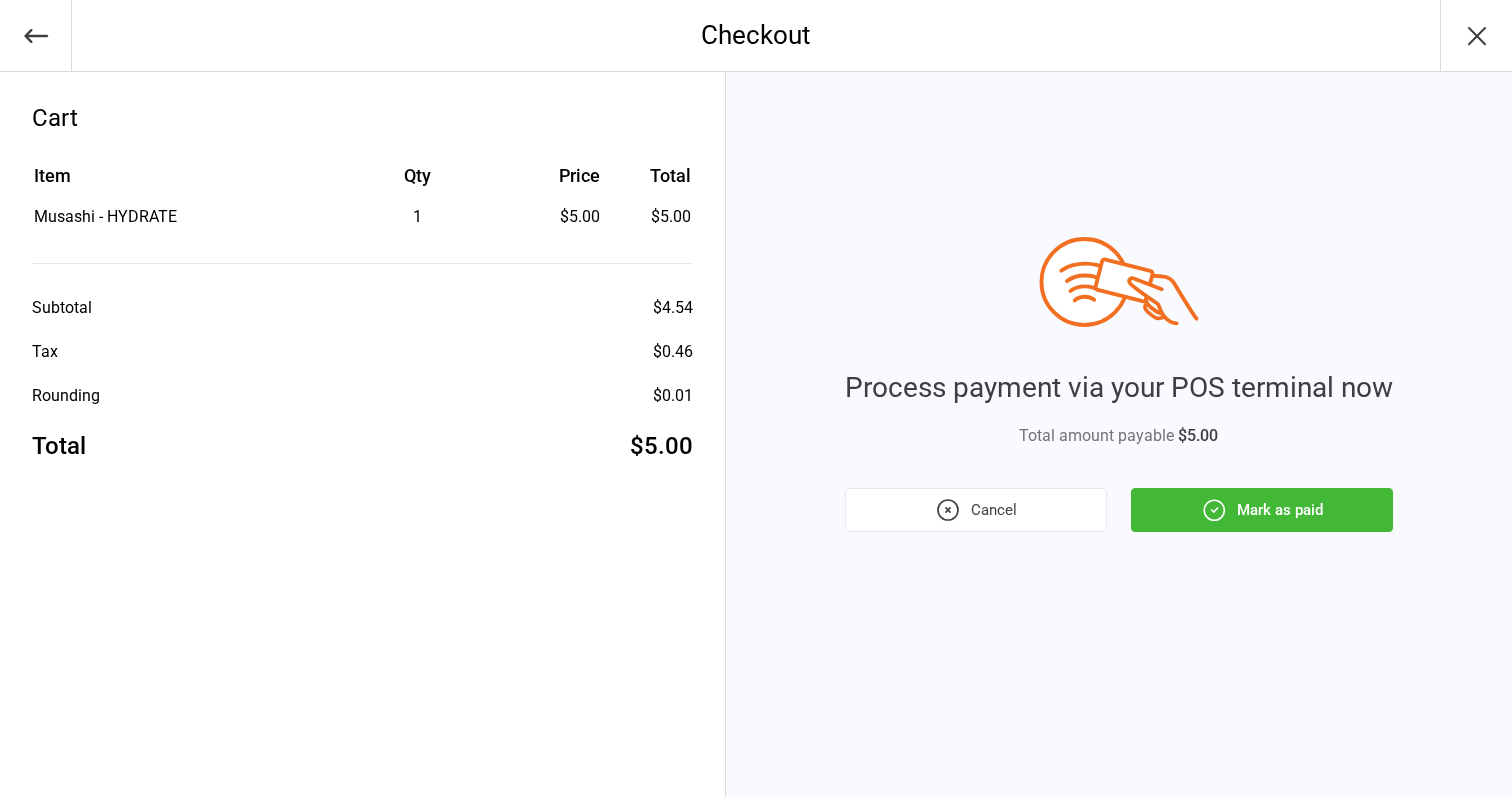 click 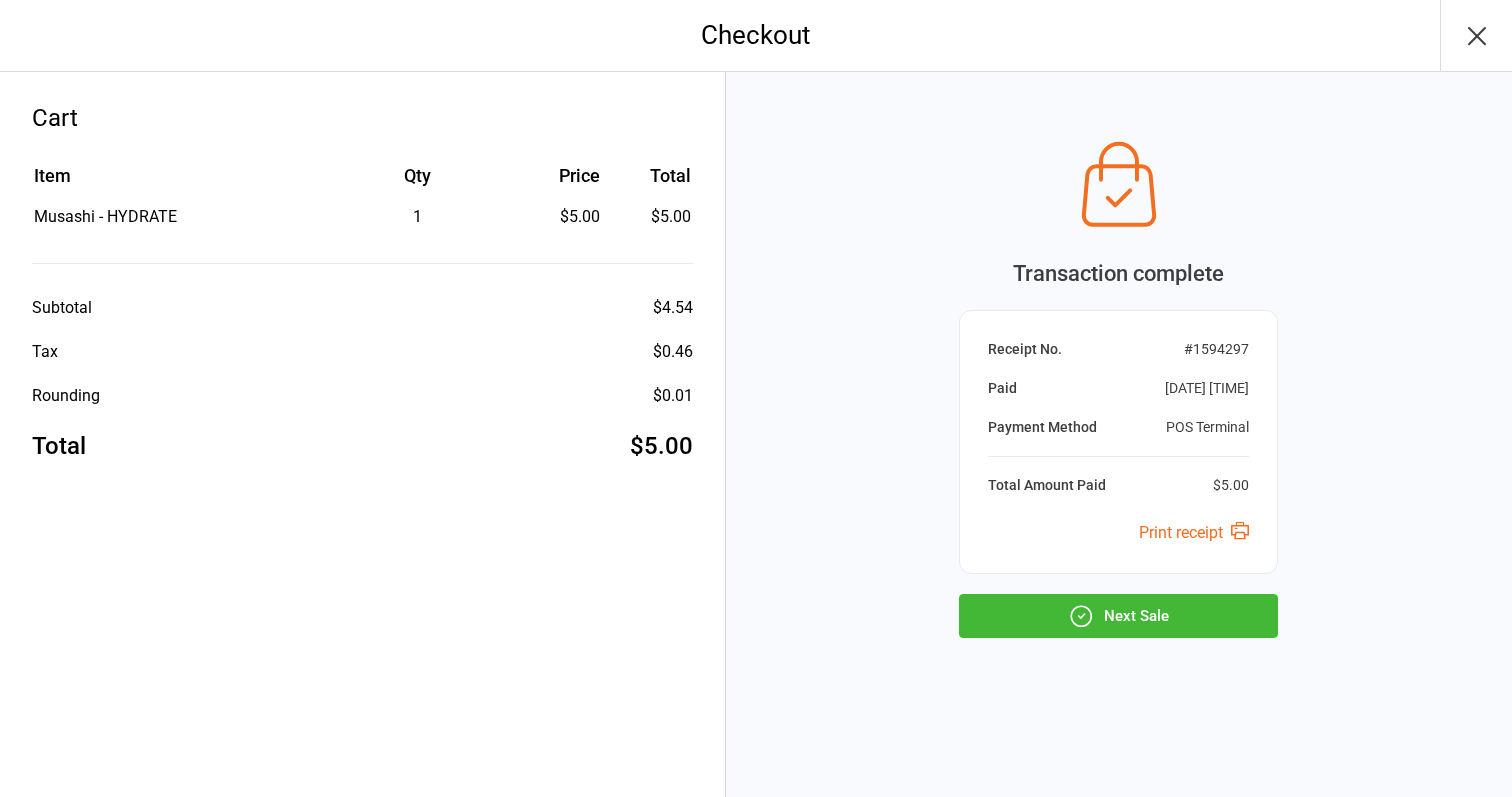 click on "Next Sale" at bounding box center (1118, 616) 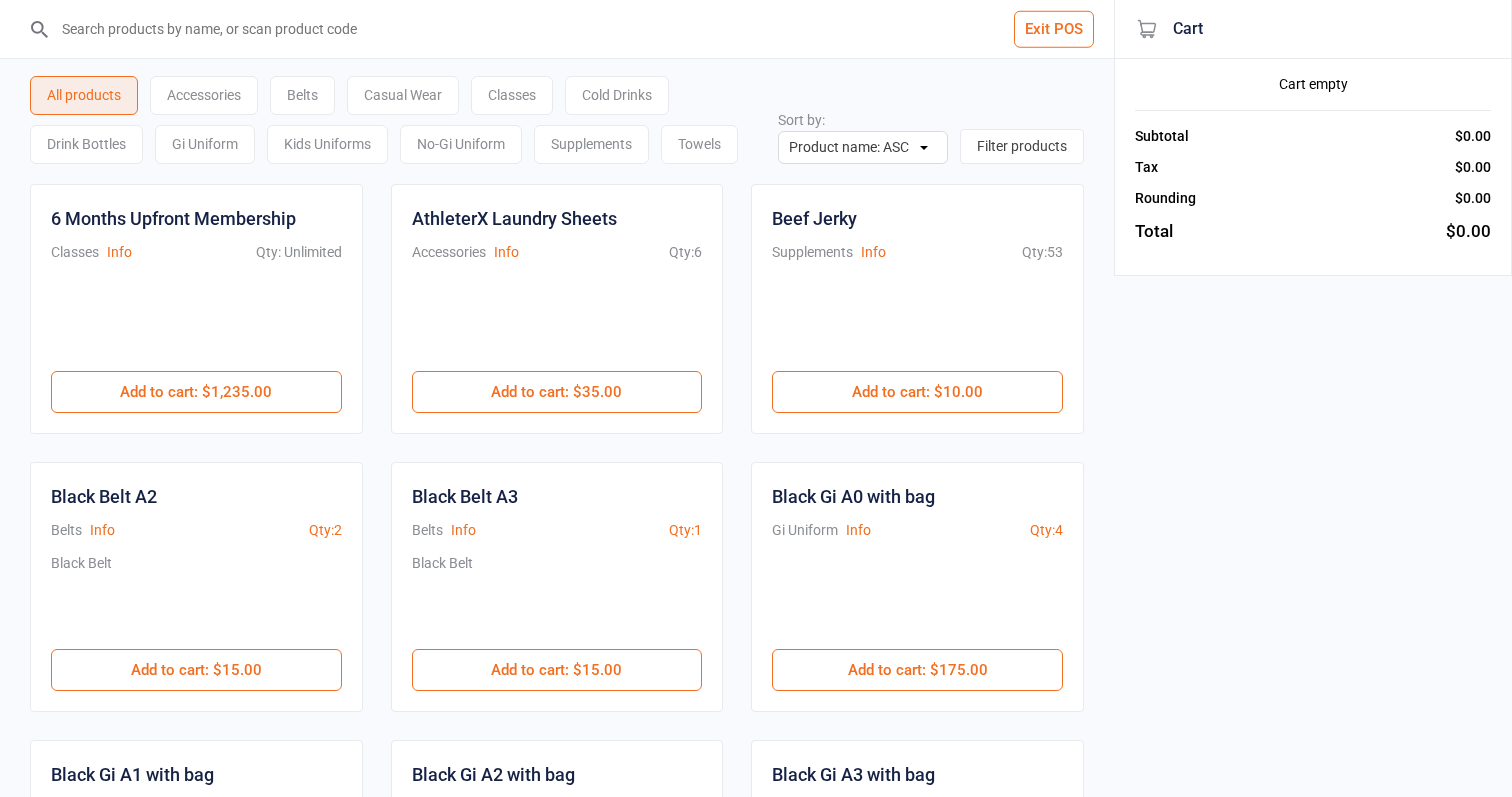 click on "Cold Drinks" at bounding box center [617, 95] 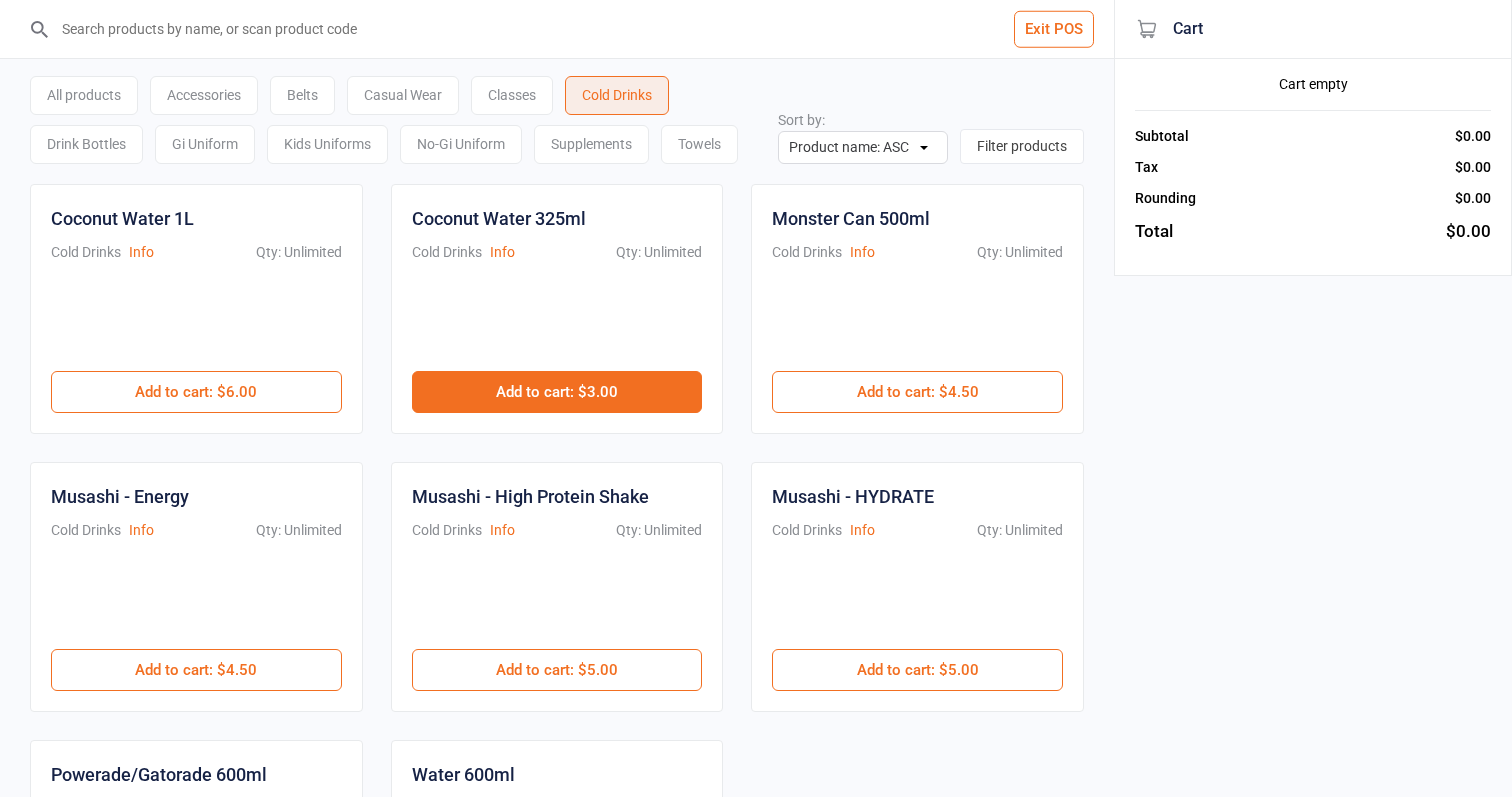 click on "Add to cart :   $3.00" at bounding box center [557, 392] 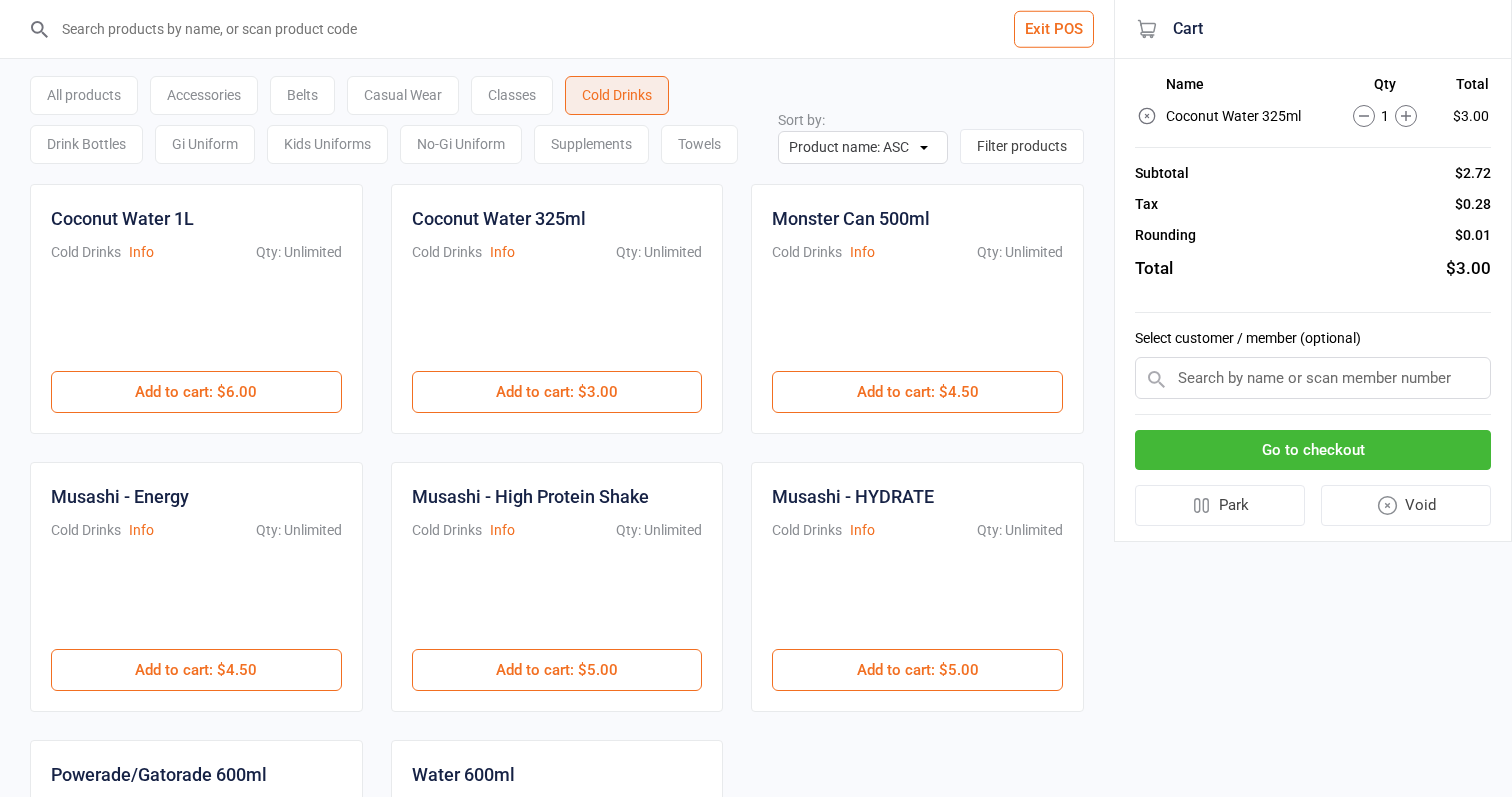 click on "Go to checkout" at bounding box center [1313, 450] 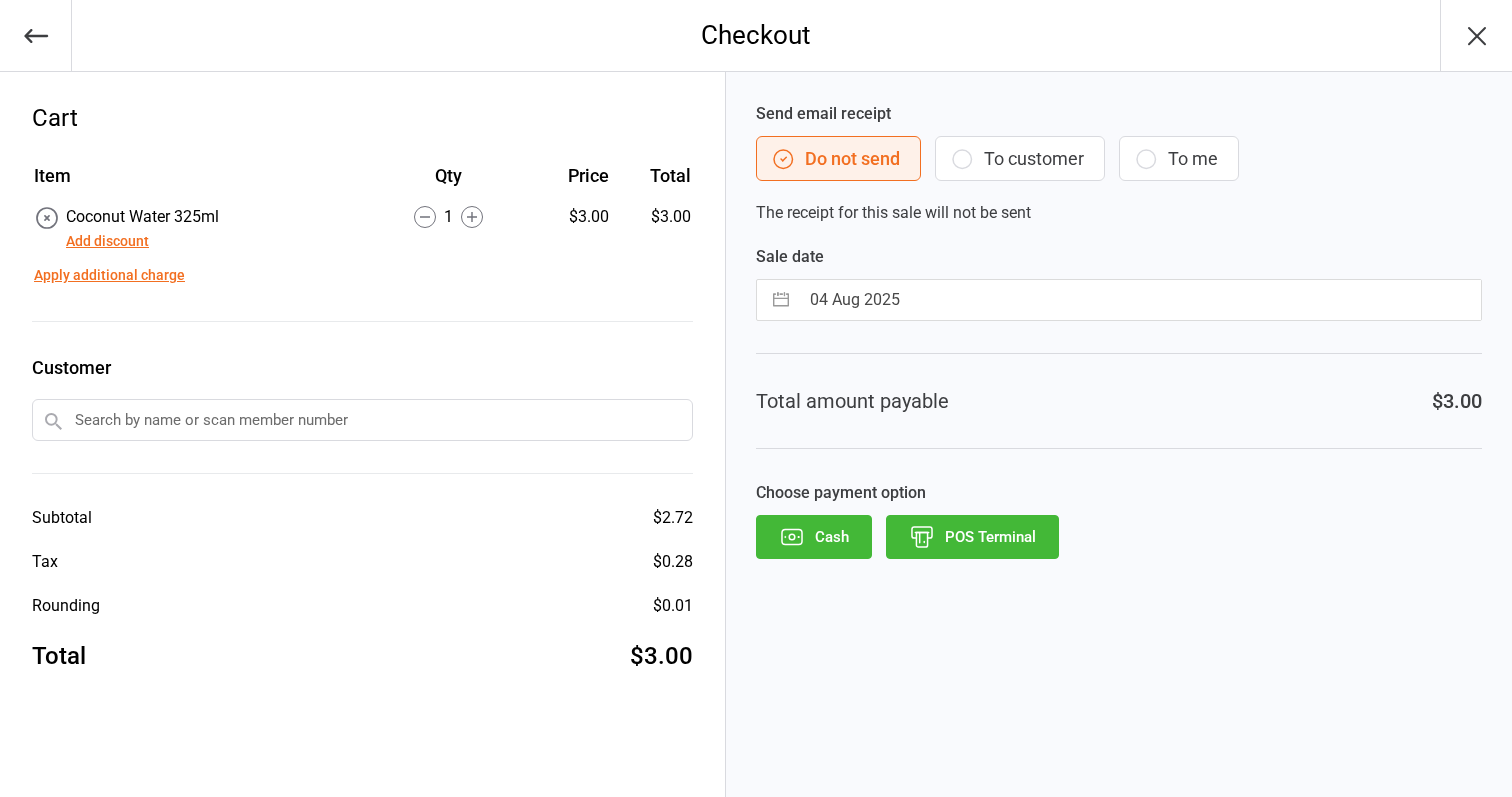 click on "04 Aug 2025" at bounding box center (1140, 300) 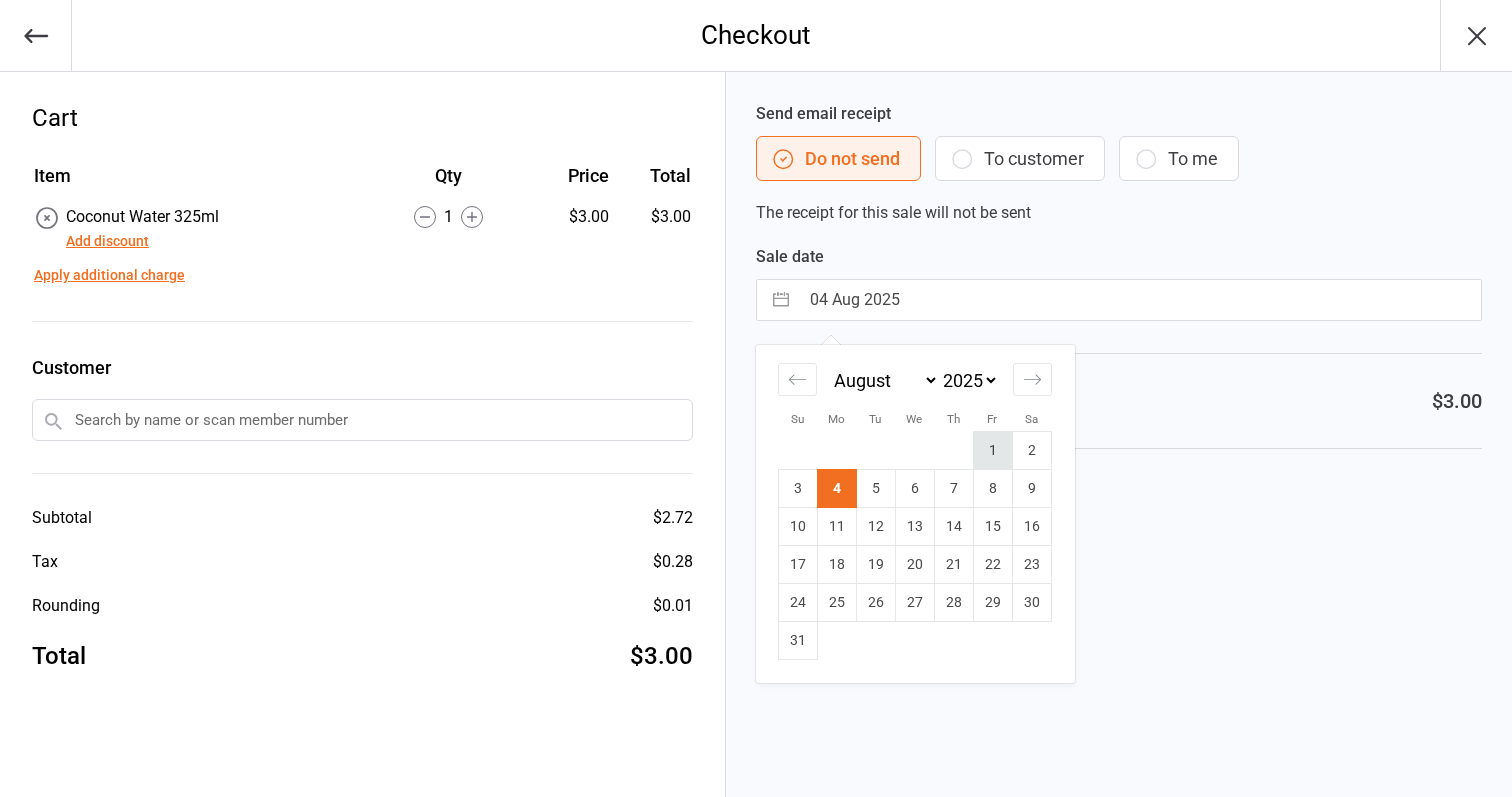 click on "1" at bounding box center (992, 451) 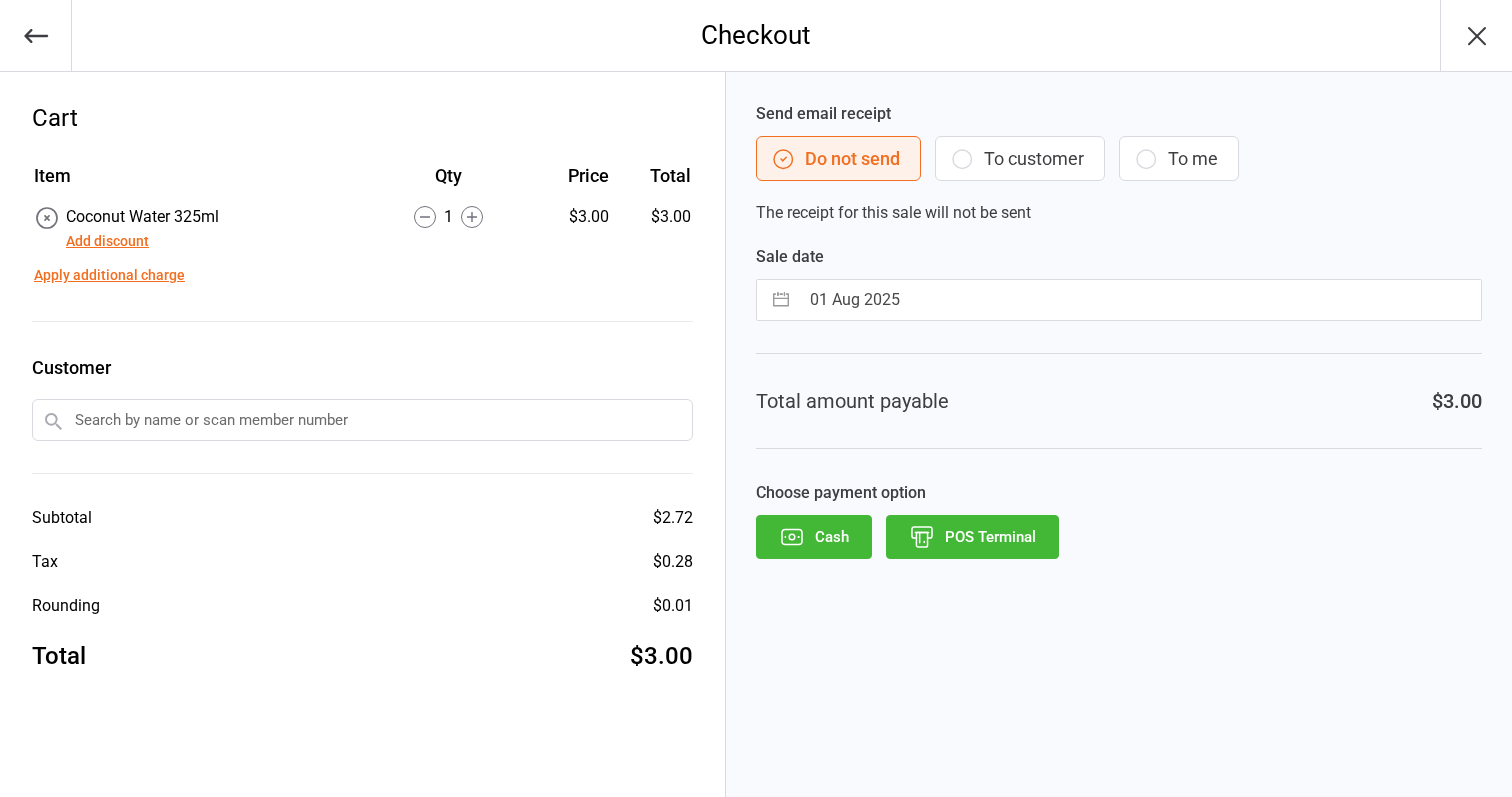 click on "POS Terminal" at bounding box center (972, 537) 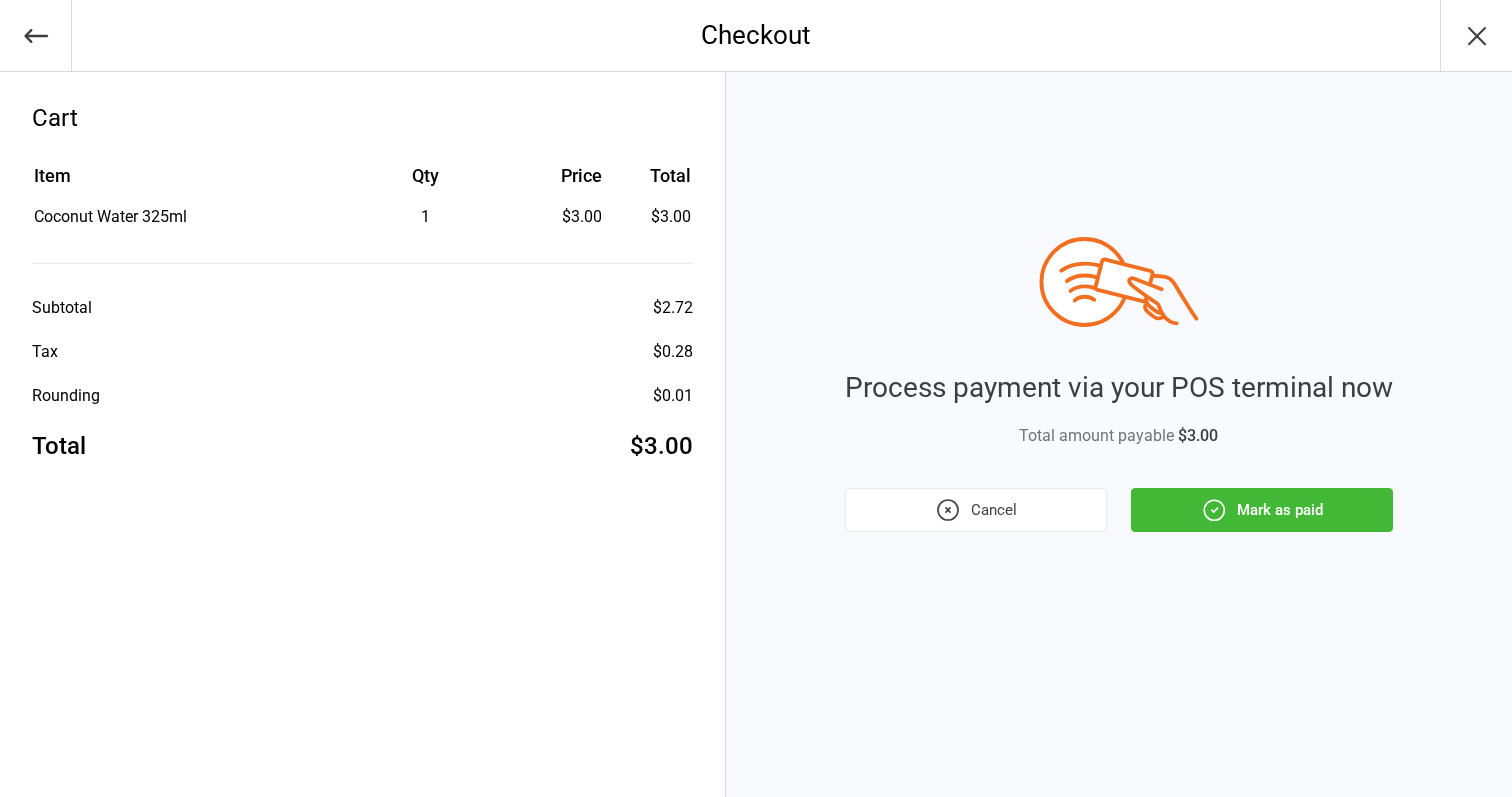 click 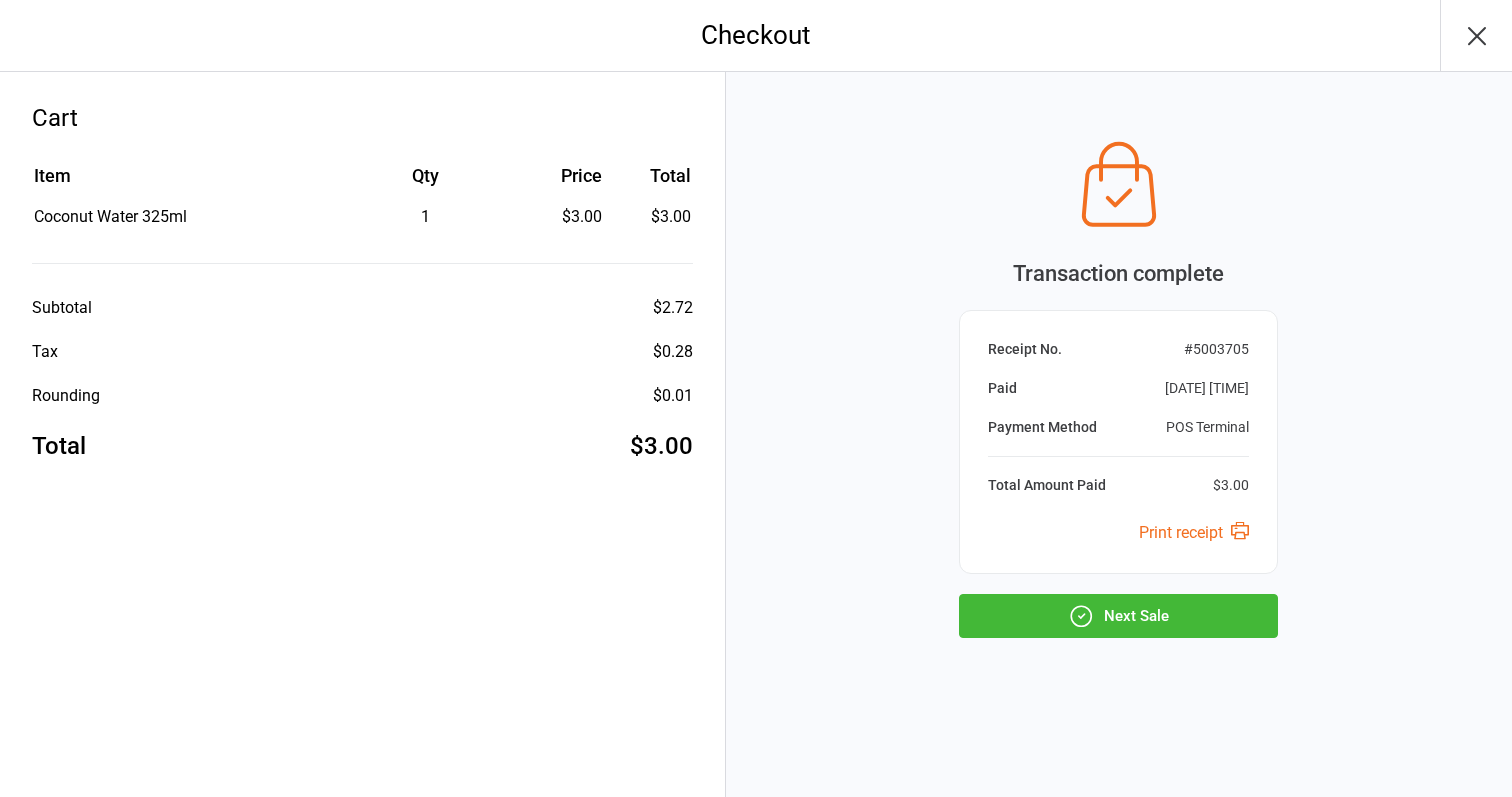 click on "Next Sale" at bounding box center (1118, 616) 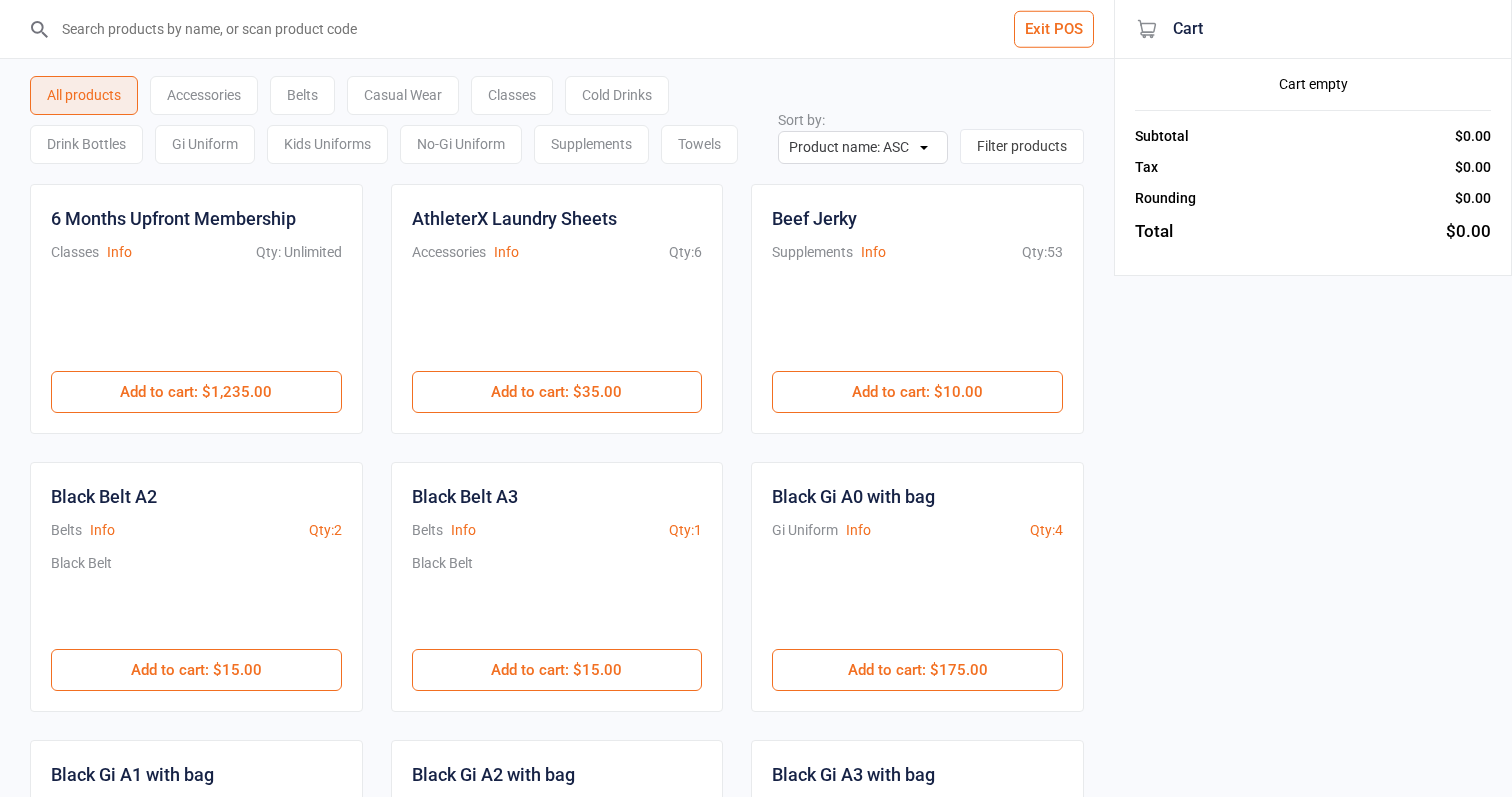 click on "Exit POS" at bounding box center (1054, 29) 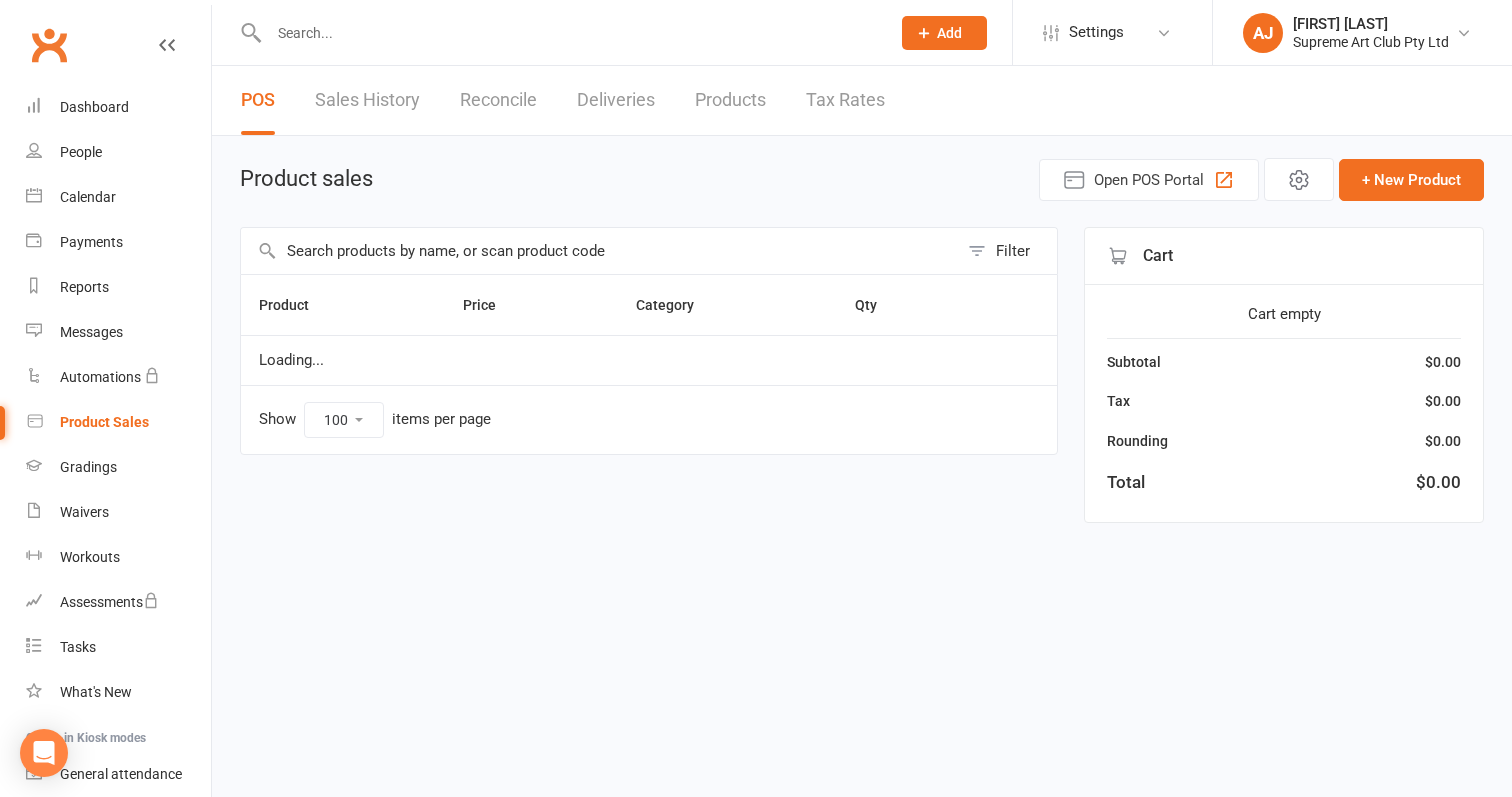 select on "100" 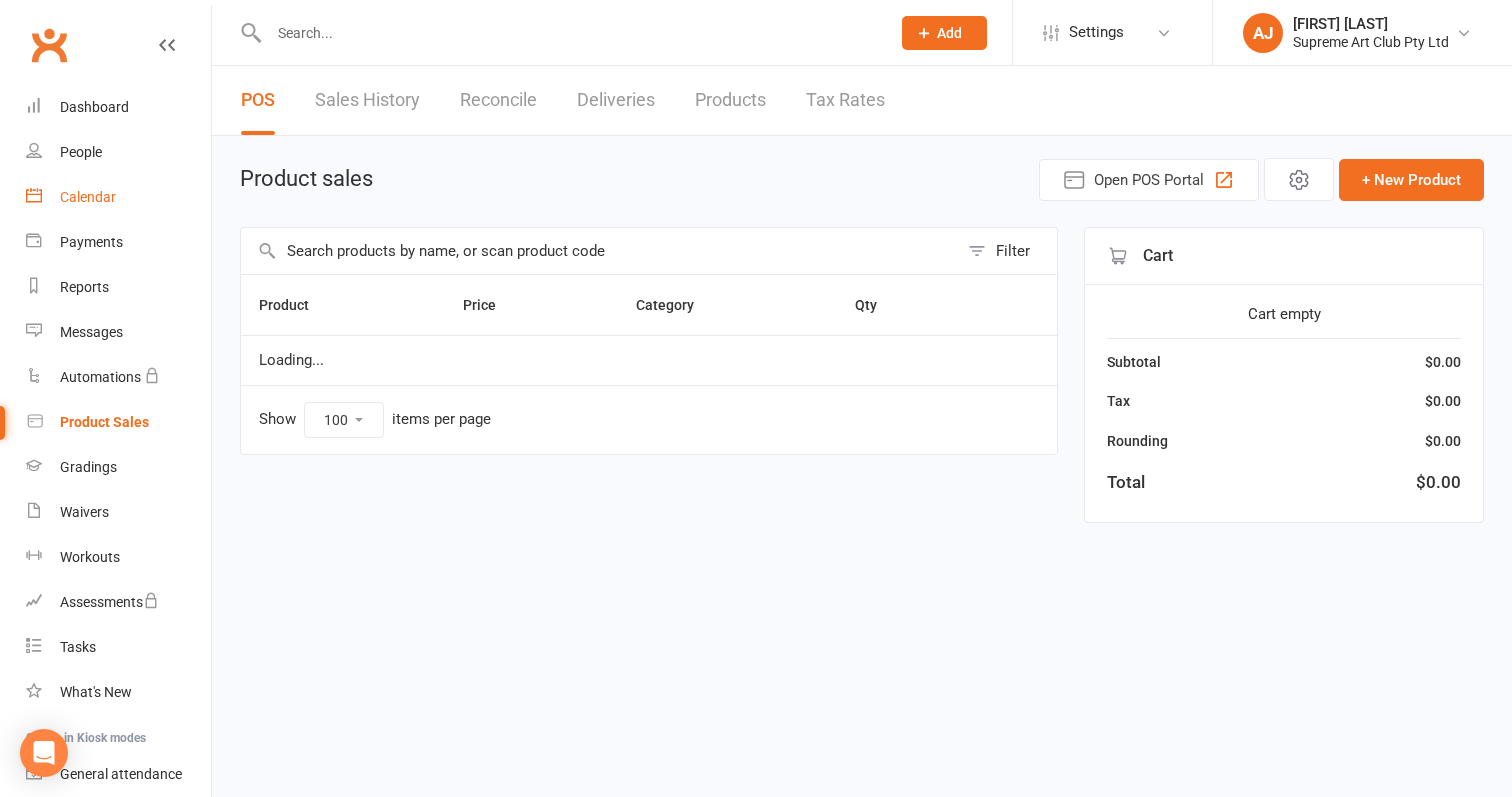 scroll, scrollTop: 0, scrollLeft: 0, axis: both 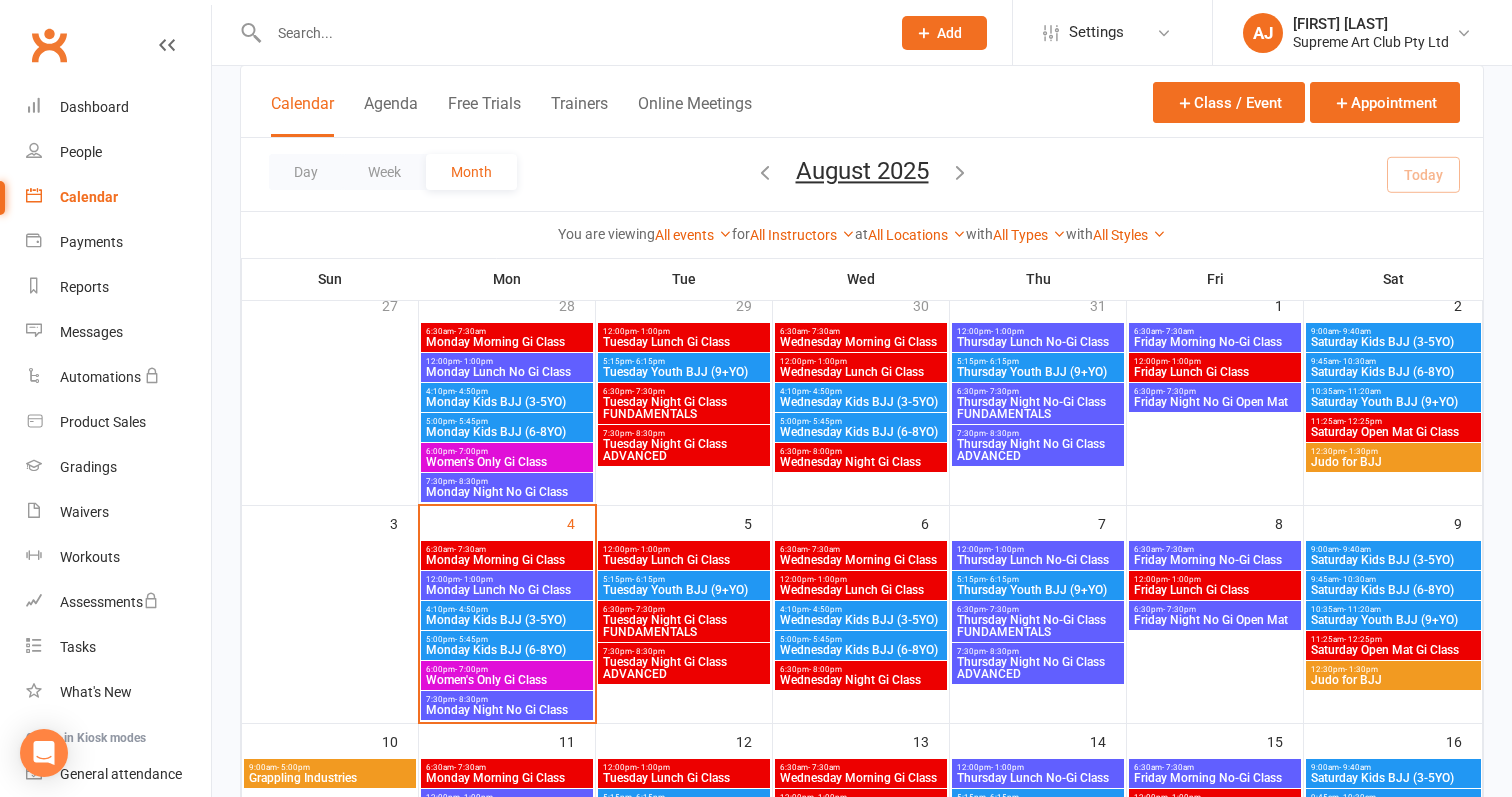 click on "12:00pm  - 1:00pm" at bounding box center (507, 579) 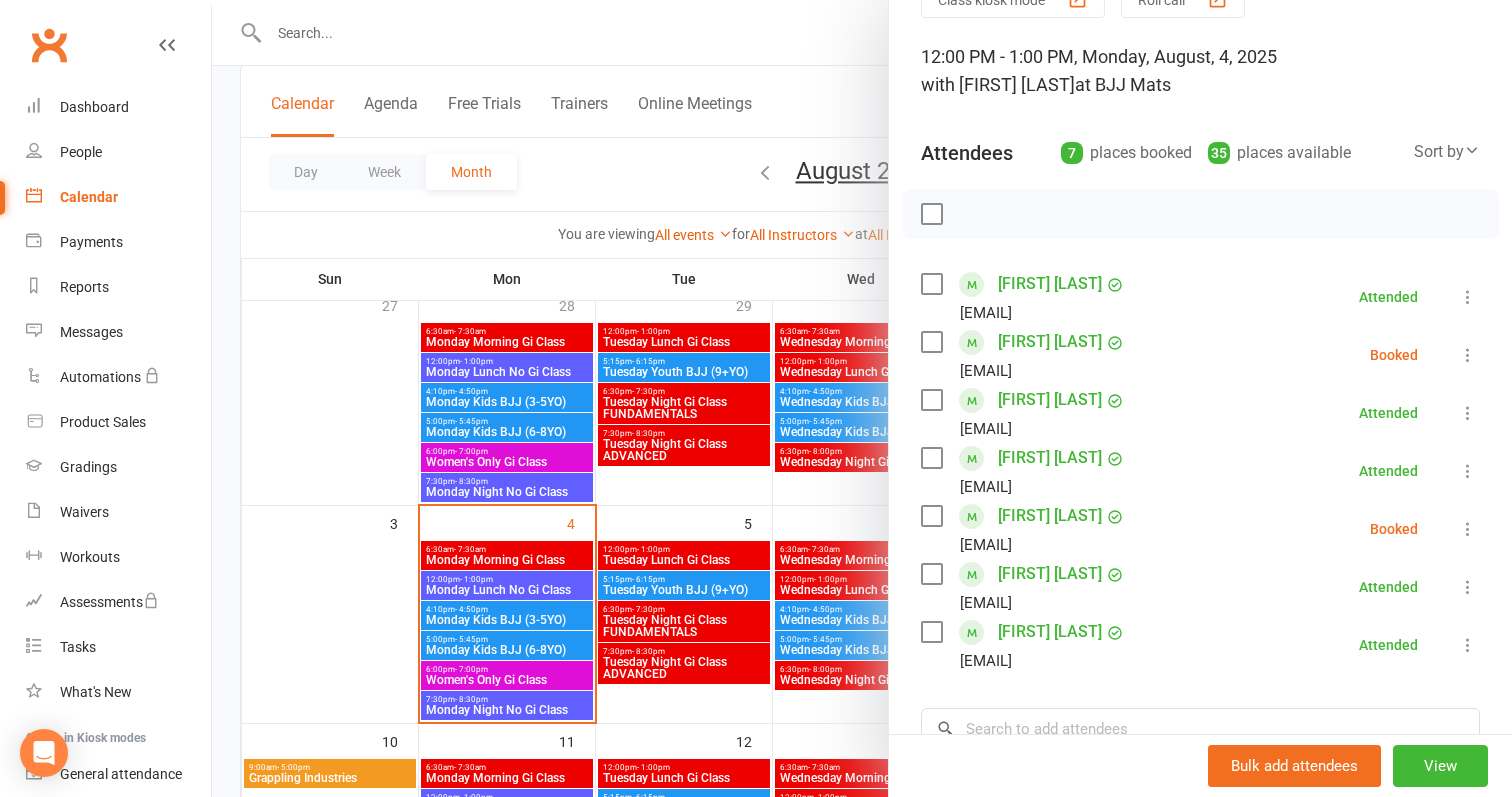 scroll, scrollTop: 107, scrollLeft: 0, axis: vertical 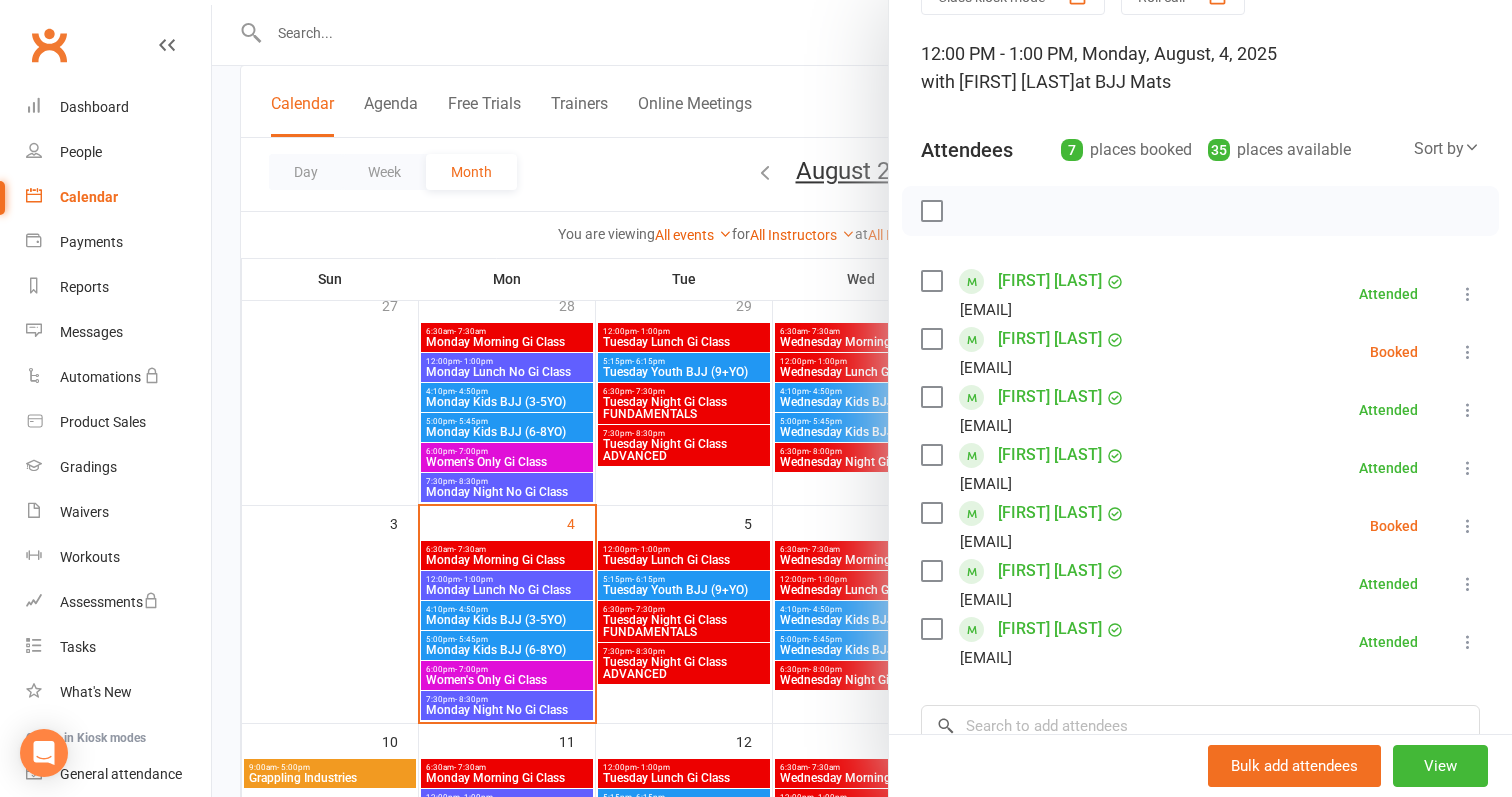 click at bounding box center [862, 398] 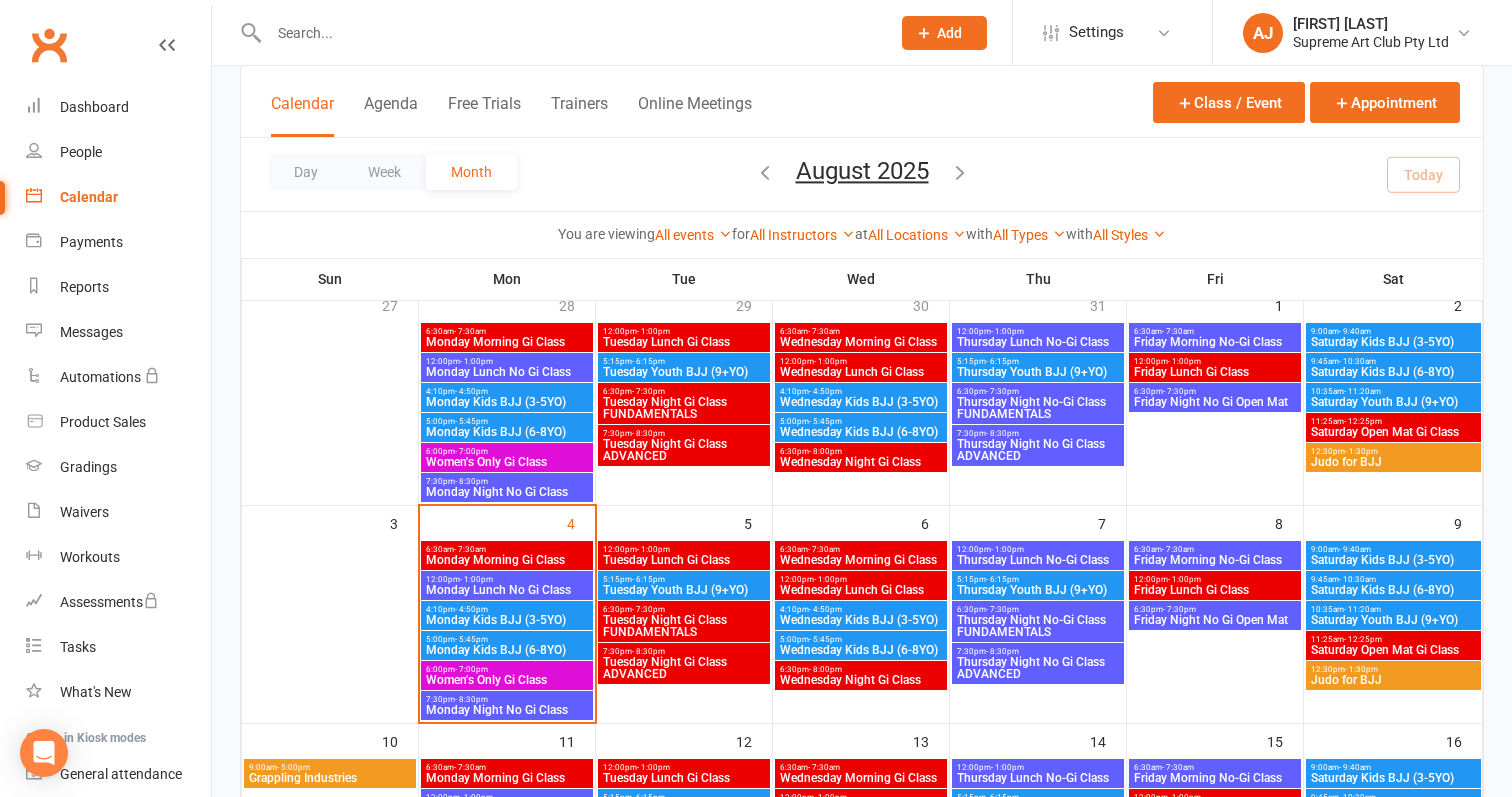 scroll, scrollTop: 63, scrollLeft: 0, axis: vertical 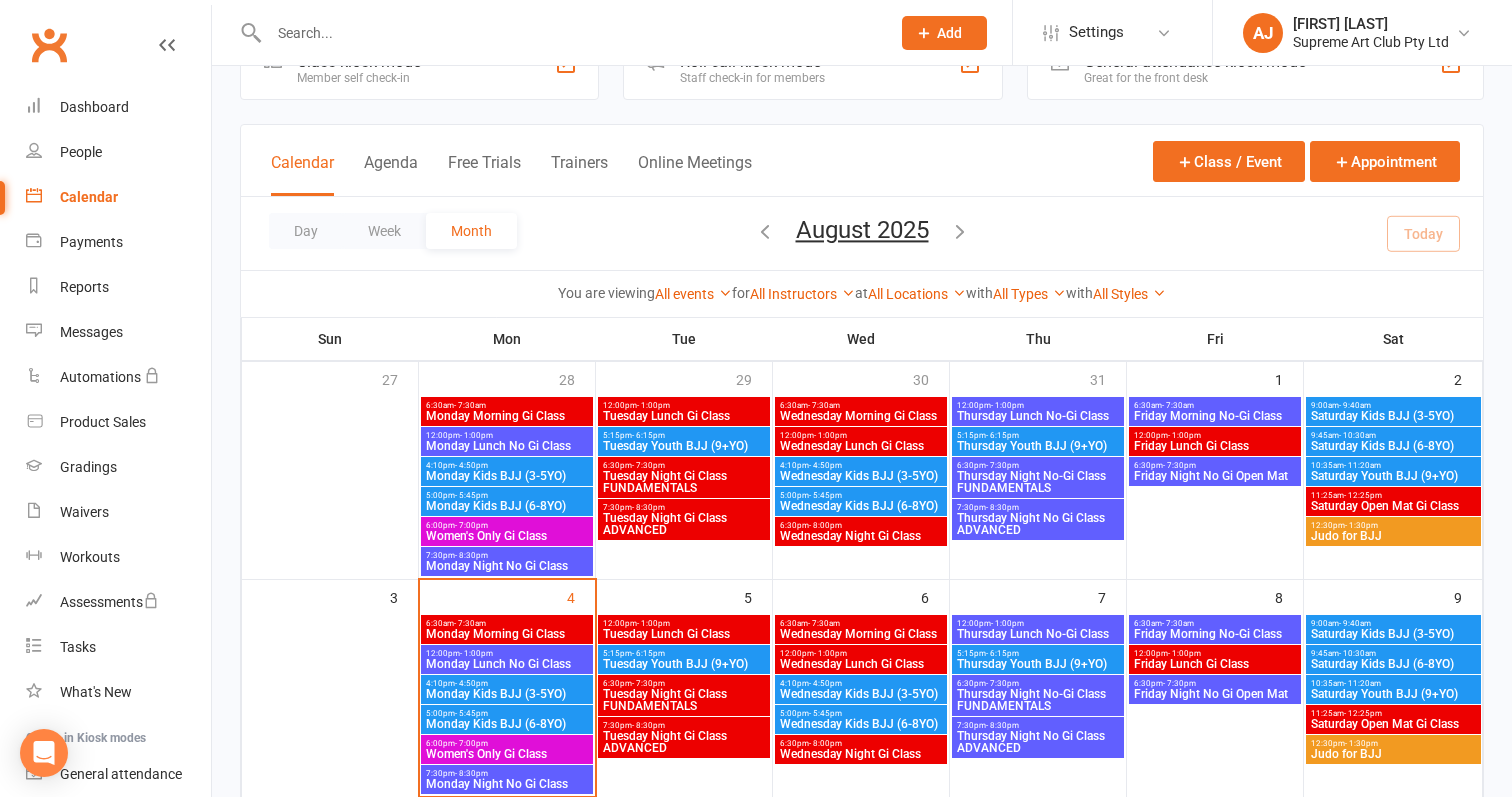 click on "Monday Lunch No Gi Class" at bounding box center (507, 664) 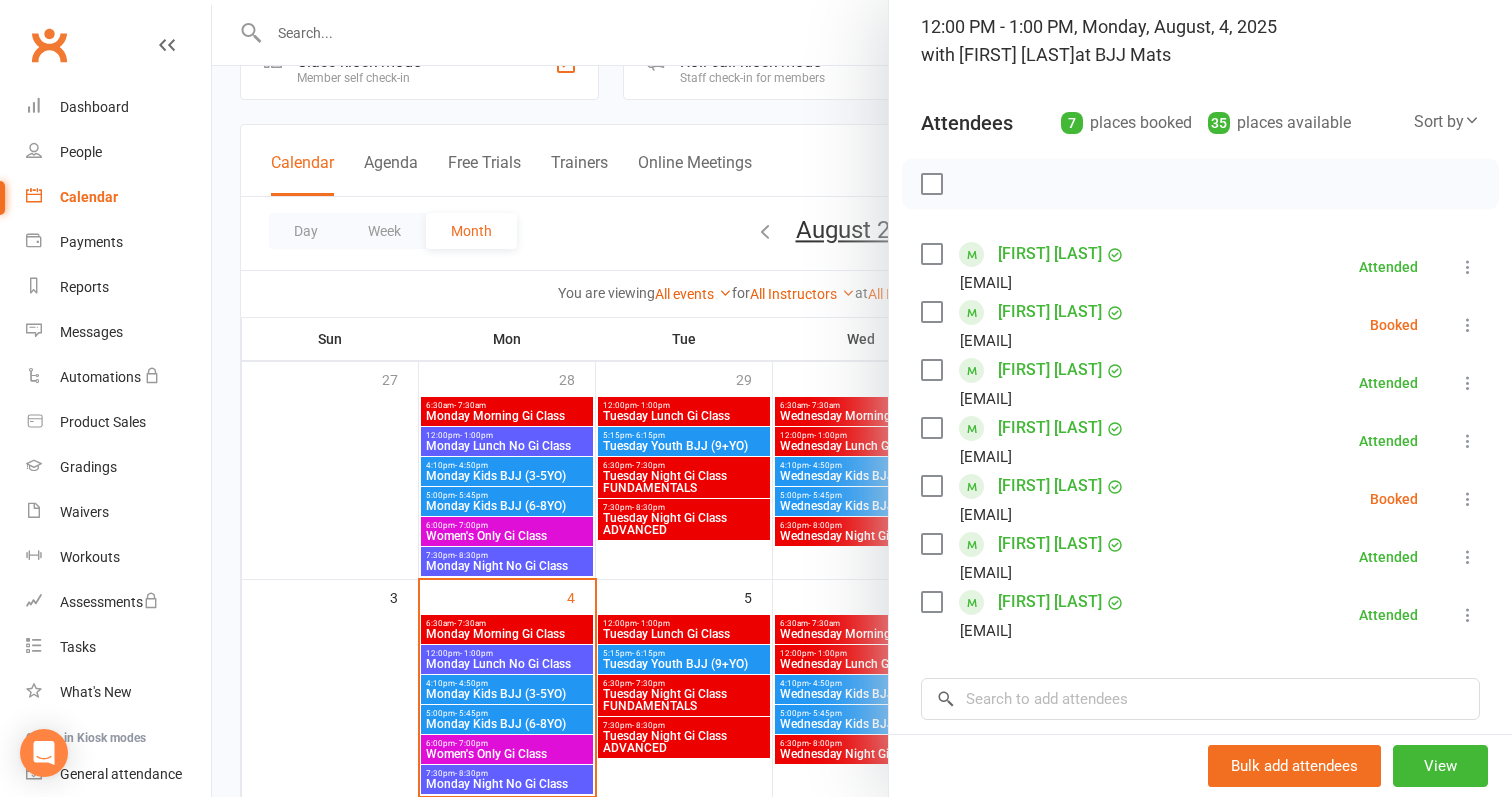 scroll, scrollTop: 54, scrollLeft: 0, axis: vertical 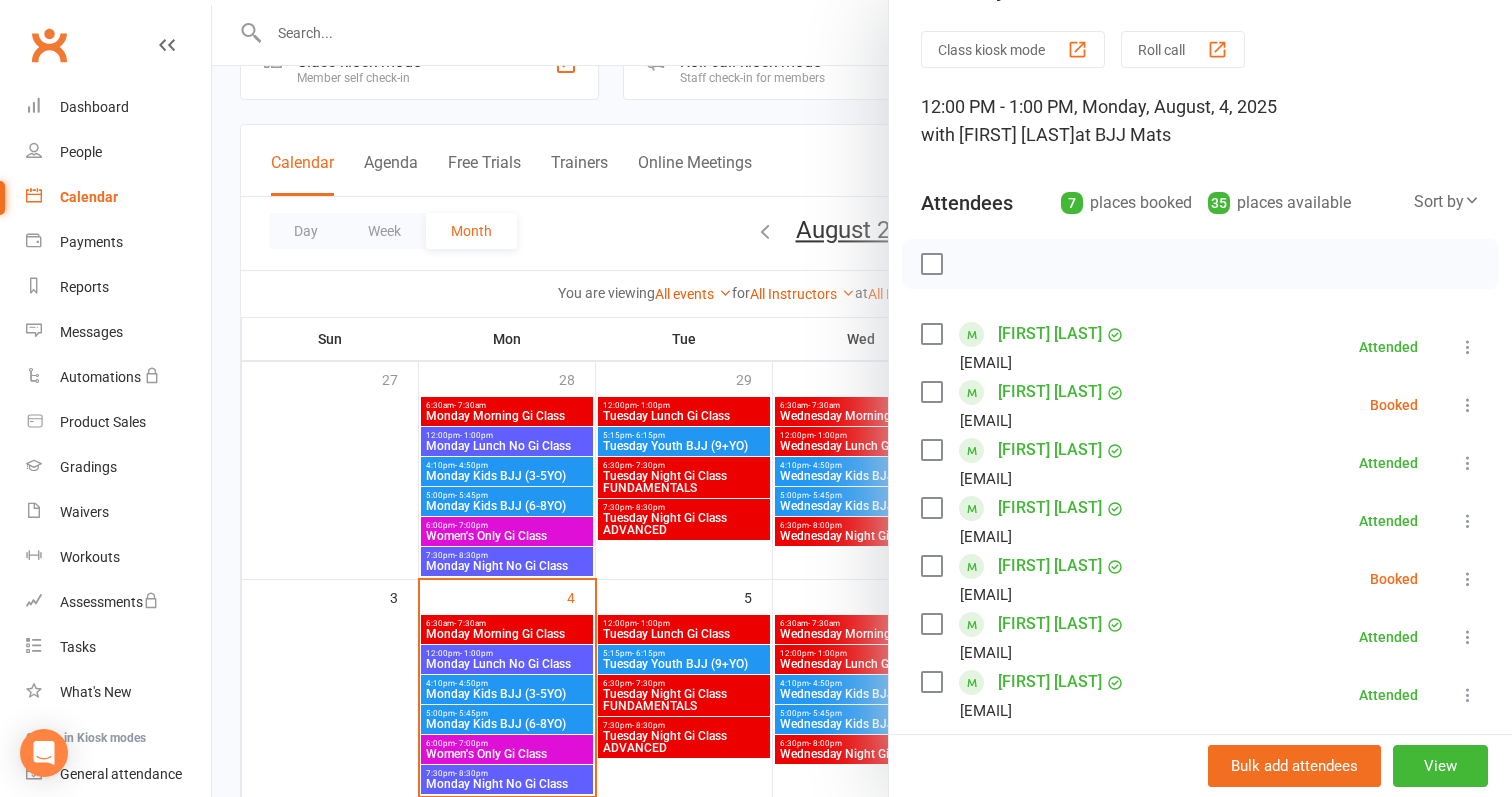 click at bounding box center [1468, 347] 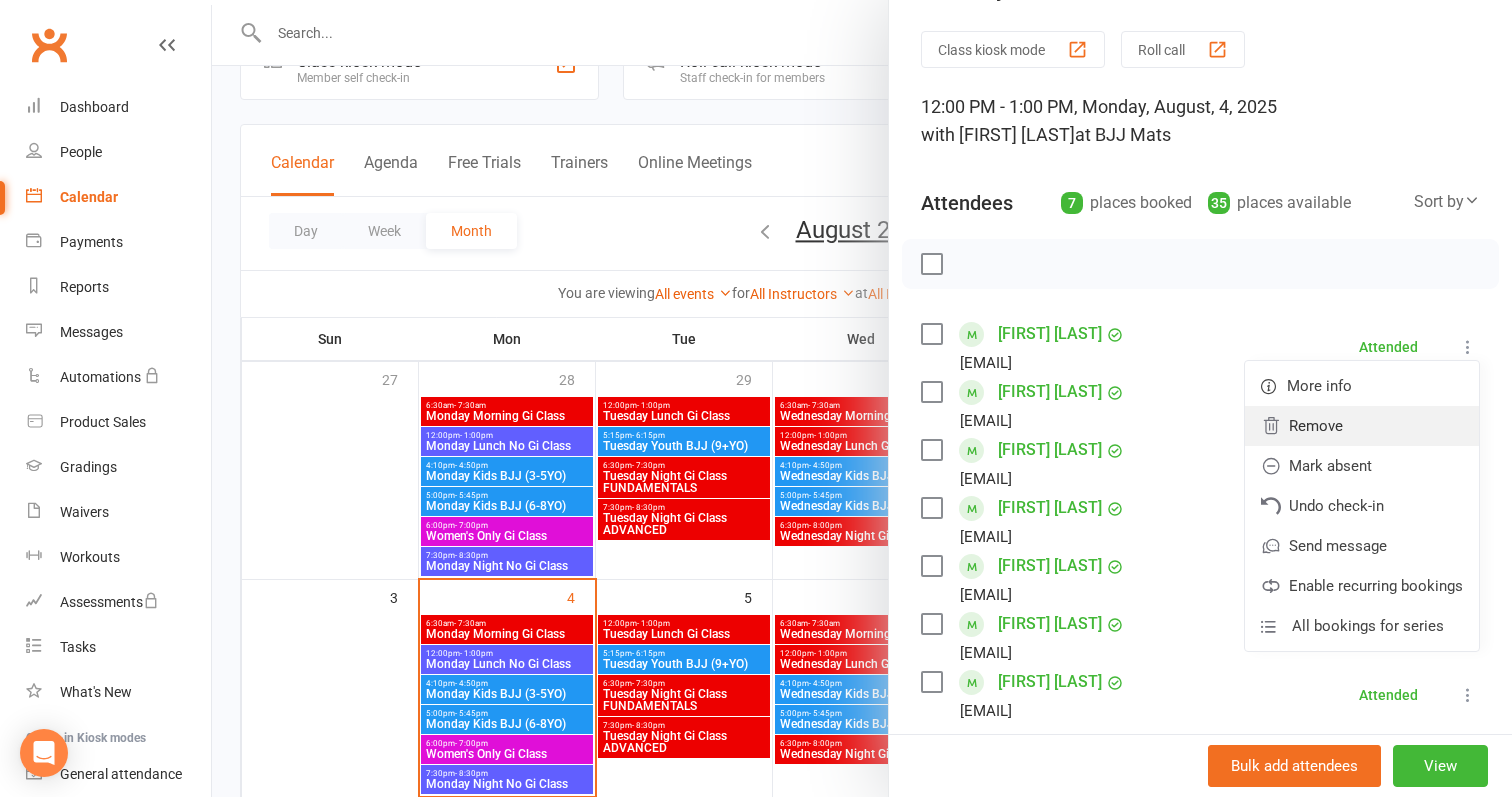 click on "Remove" at bounding box center (1362, 426) 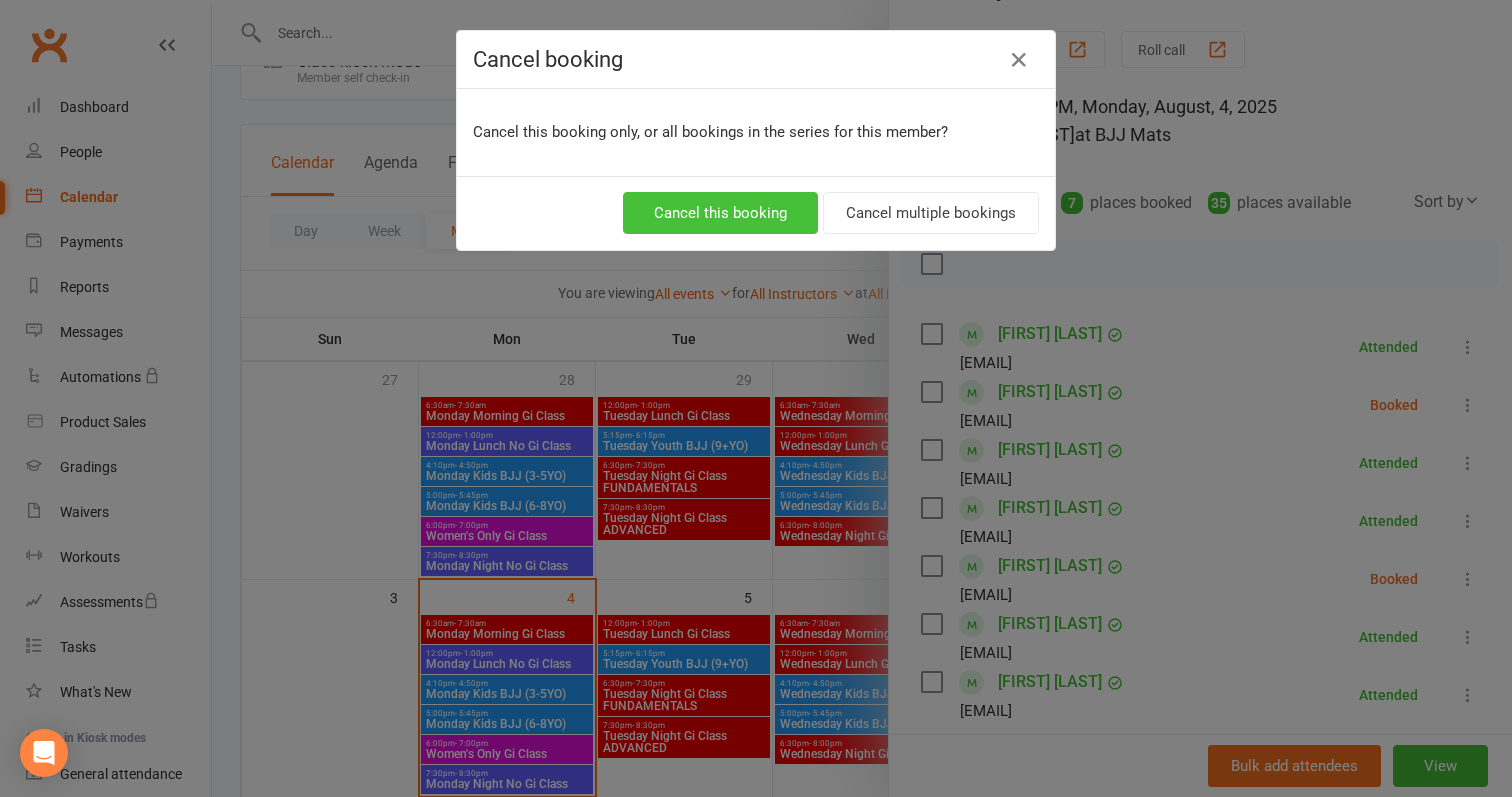 click on "Cancel this booking" at bounding box center [720, 213] 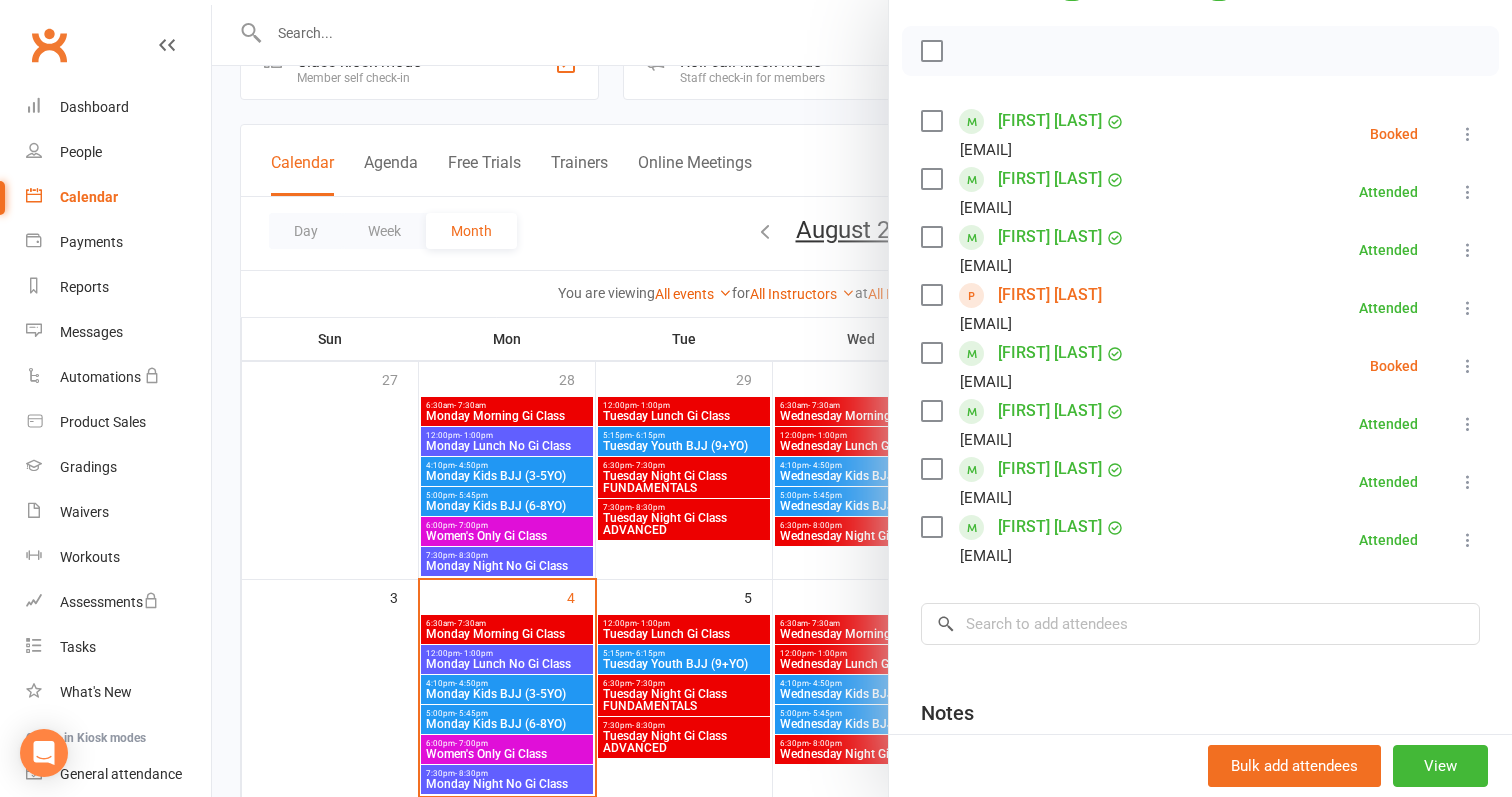 scroll, scrollTop: 285, scrollLeft: 0, axis: vertical 